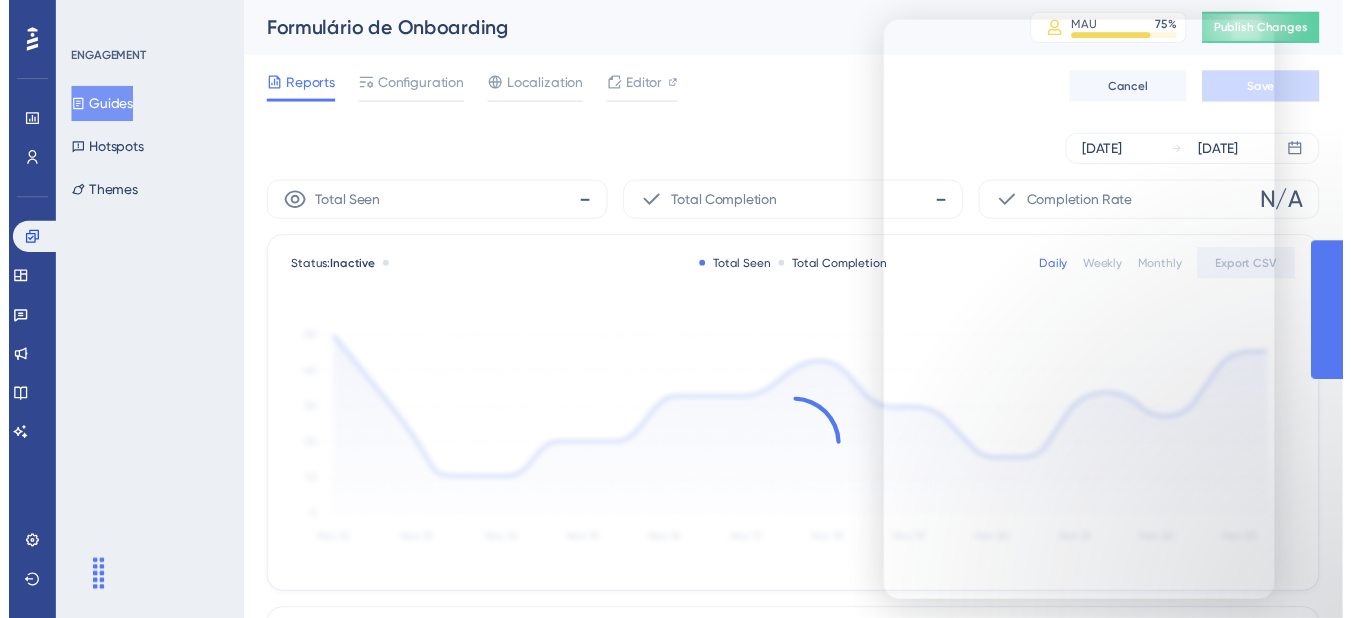 scroll, scrollTop: 0, scrollLeft: 0, axis: both 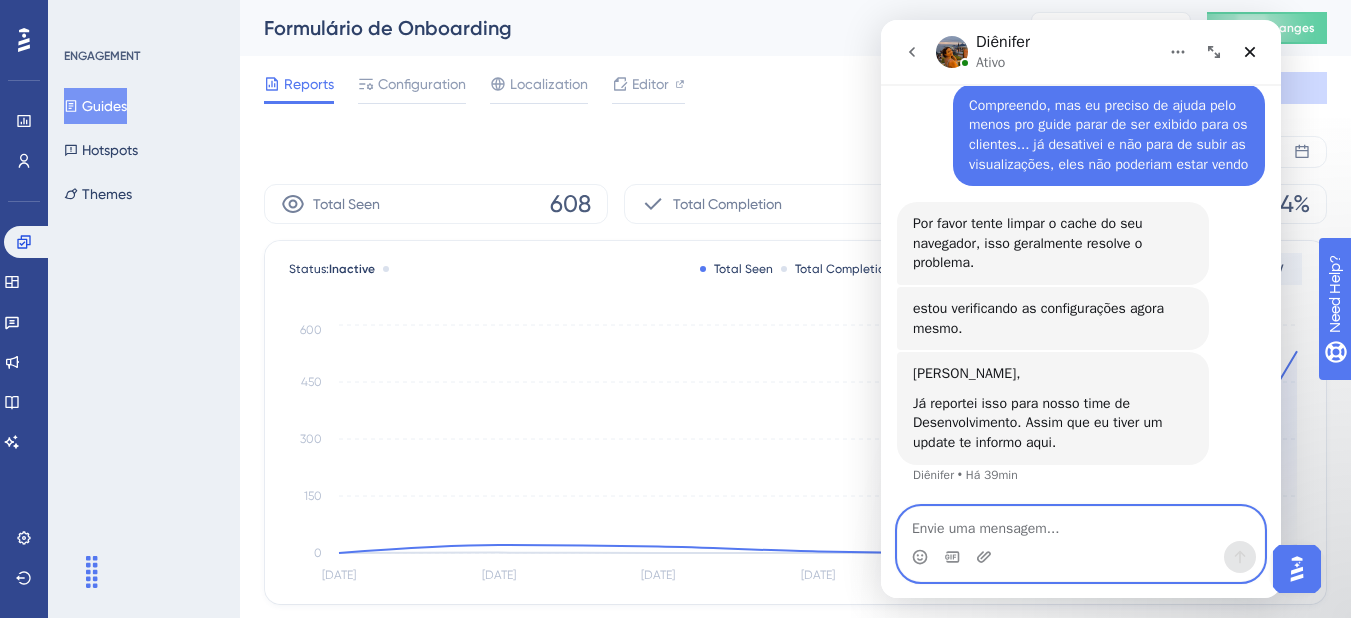 click at bounding box center (1081, 524) 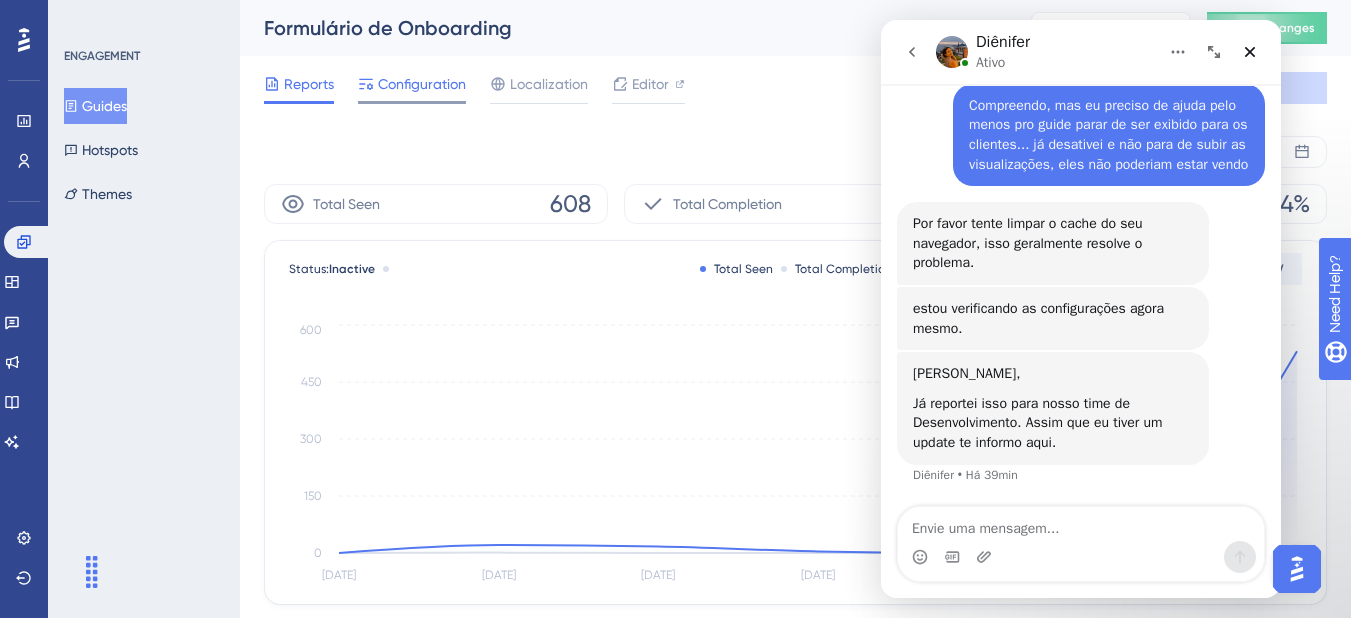 click on "Configuration" at bounding box center [422, 84] 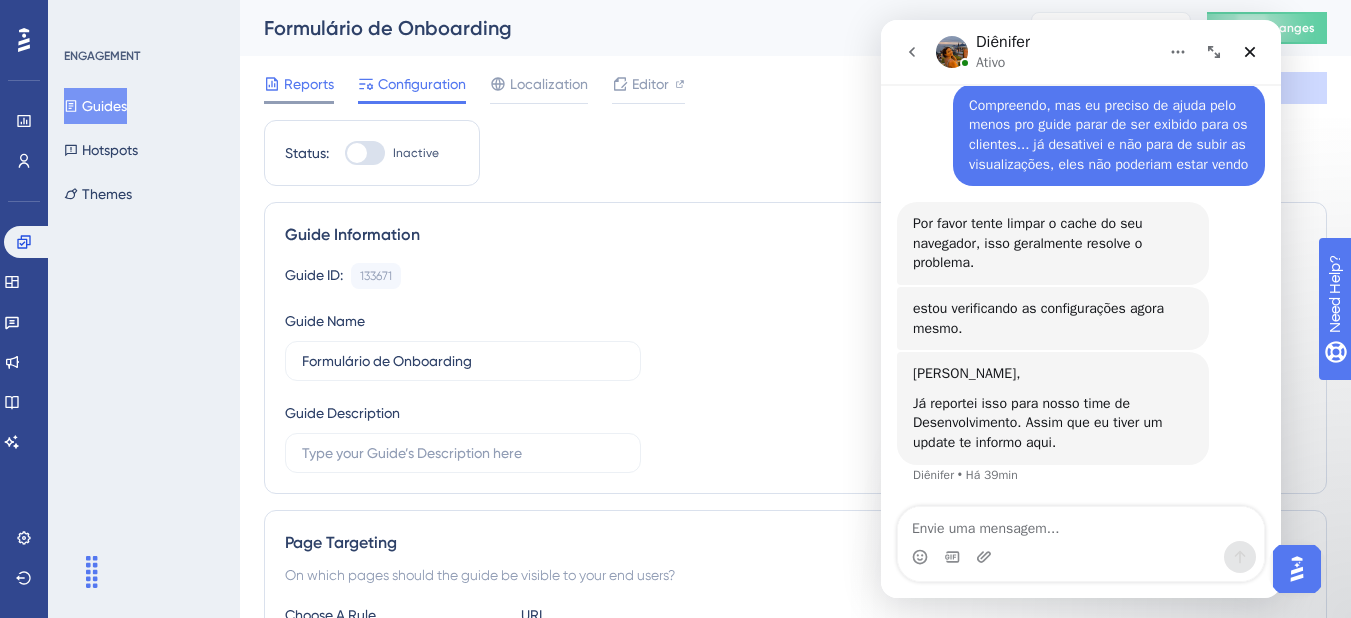 click on "Reports" at bounding box center (309, 84) 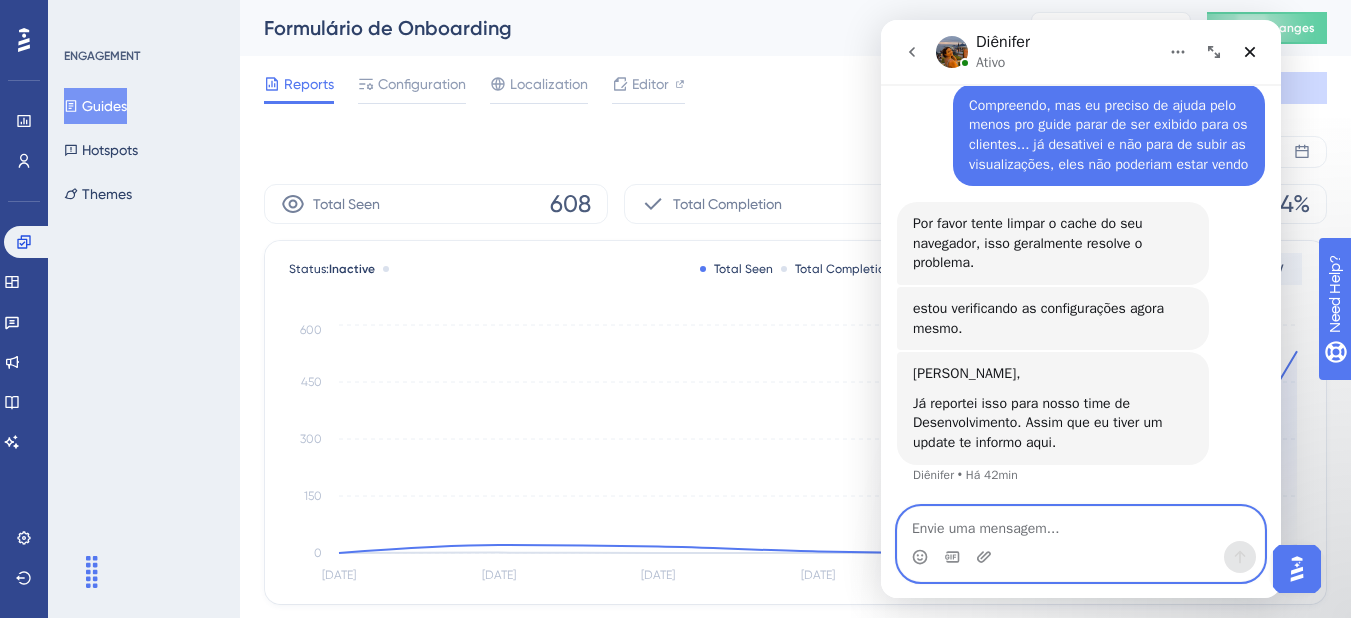 click at bounding box center [1081, 524] 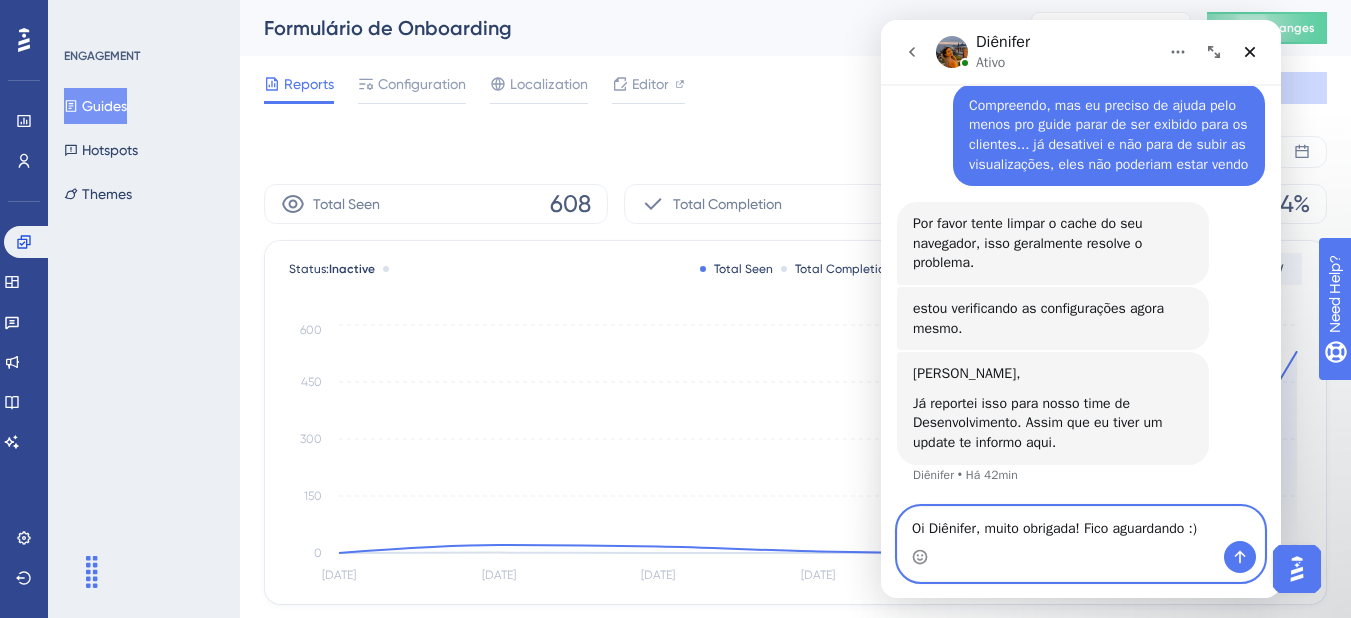 drag, startPoint x: 924, startPoint y: 529, endPoint x: 891, endPoint y: 520, distance: 34.20526 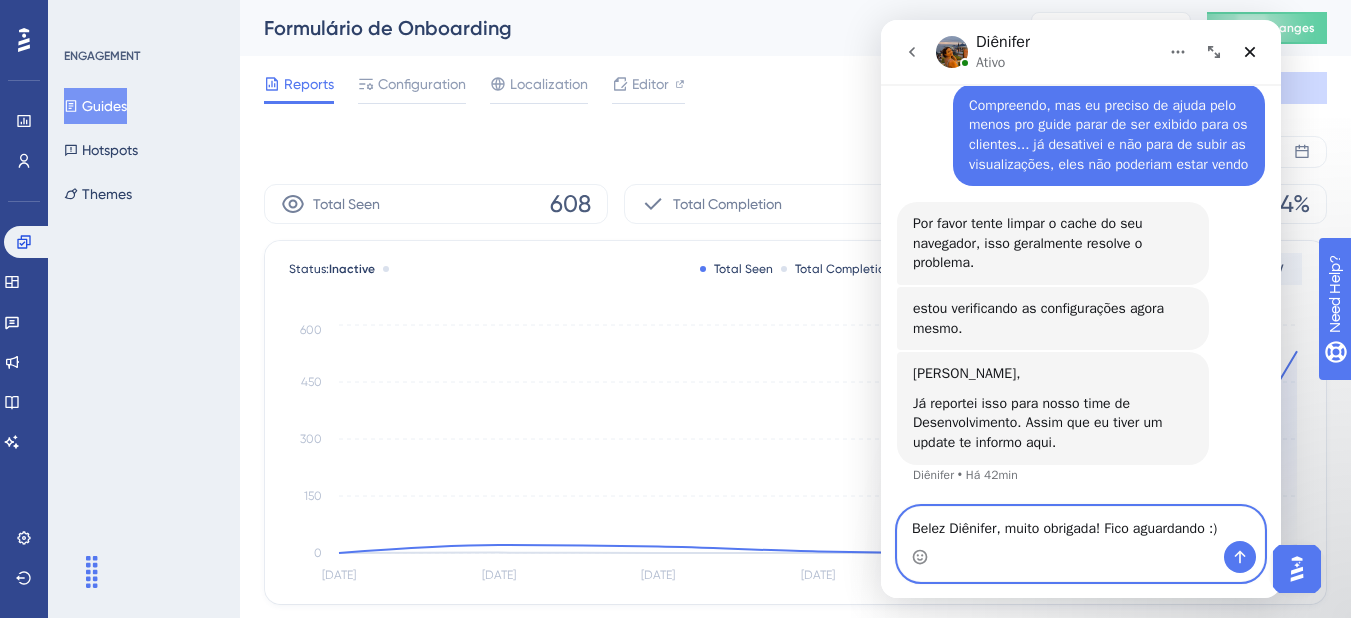 type on "Beleza Diênifer, muito obrigada! Fico aguardando :)" 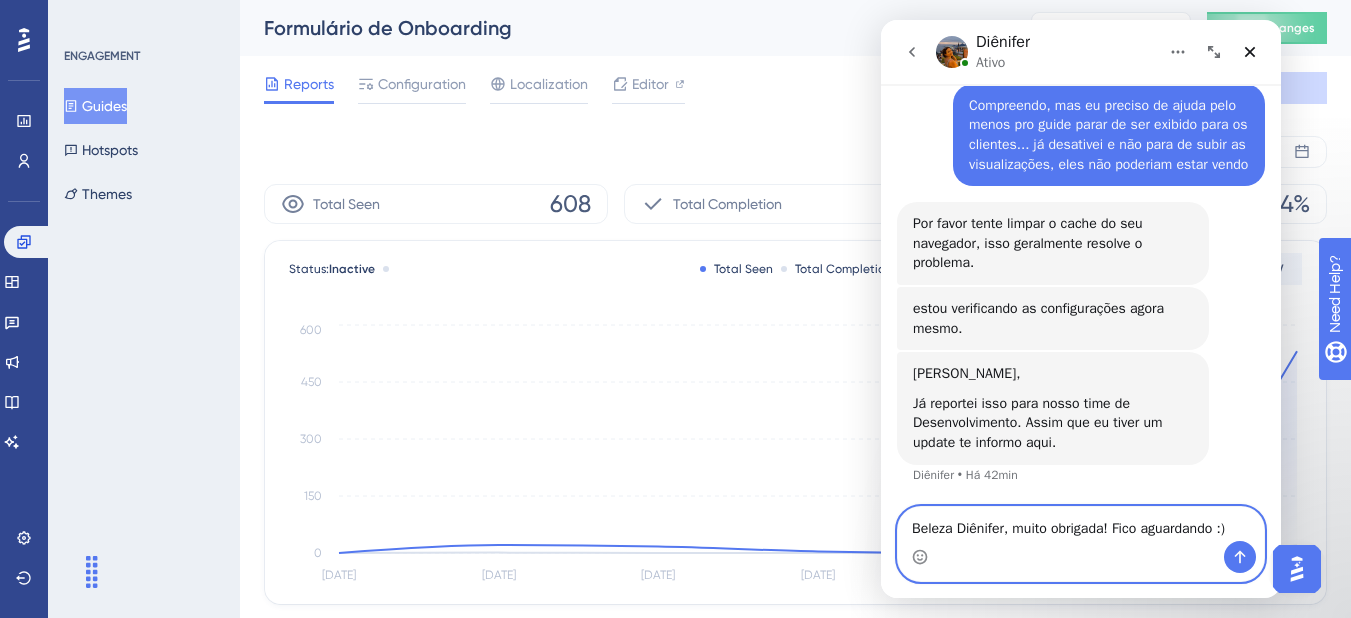 type 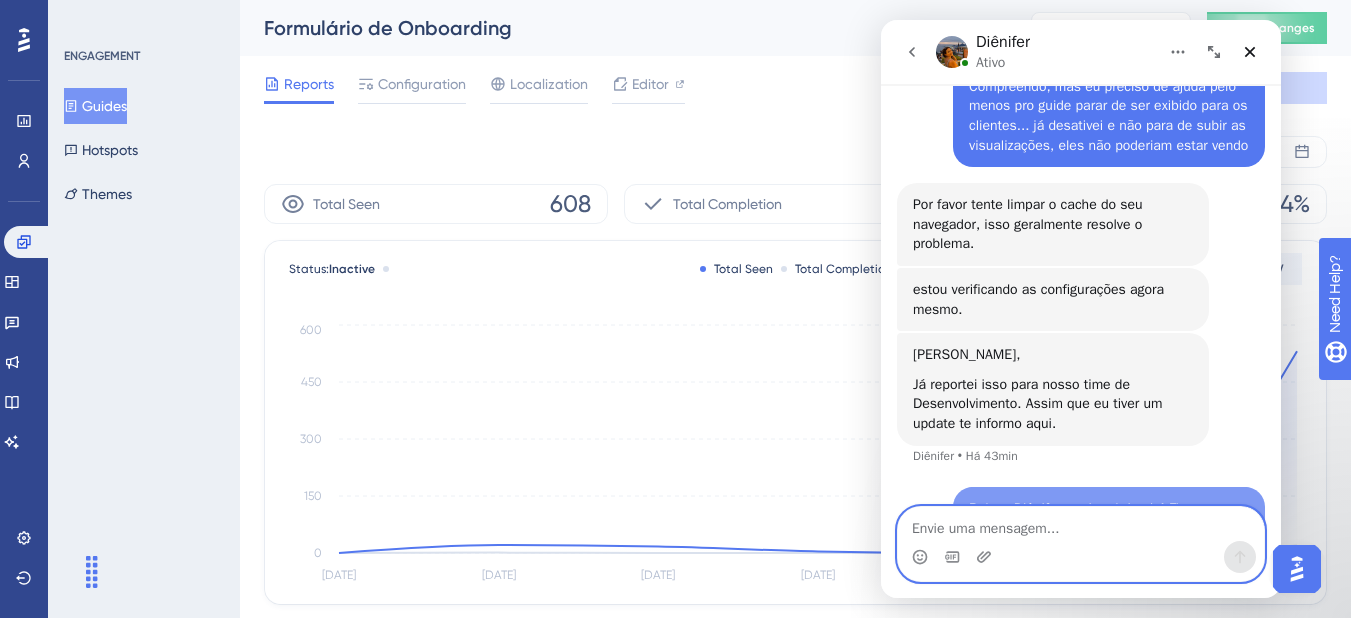 scroll, scrollTop: 1042, scrollLeft: 0, axis: vertical 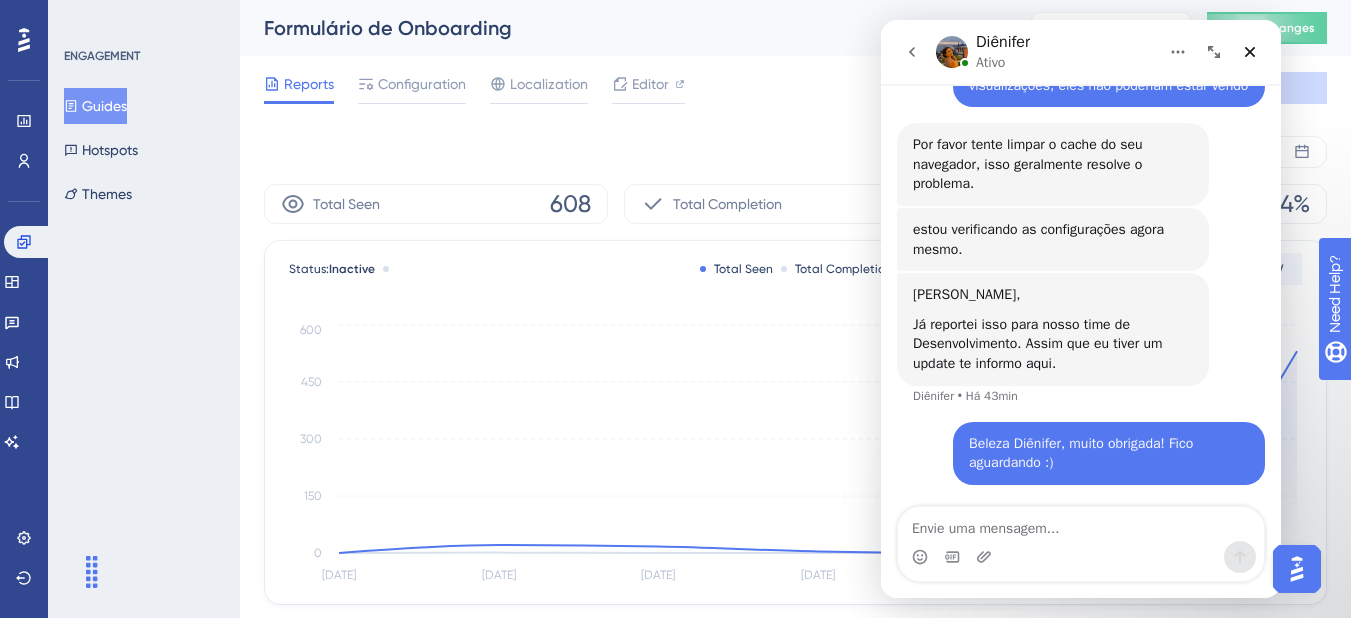click on "Reports Configuration Localization Editor Cancel Save" at bounding box center [795, 88] 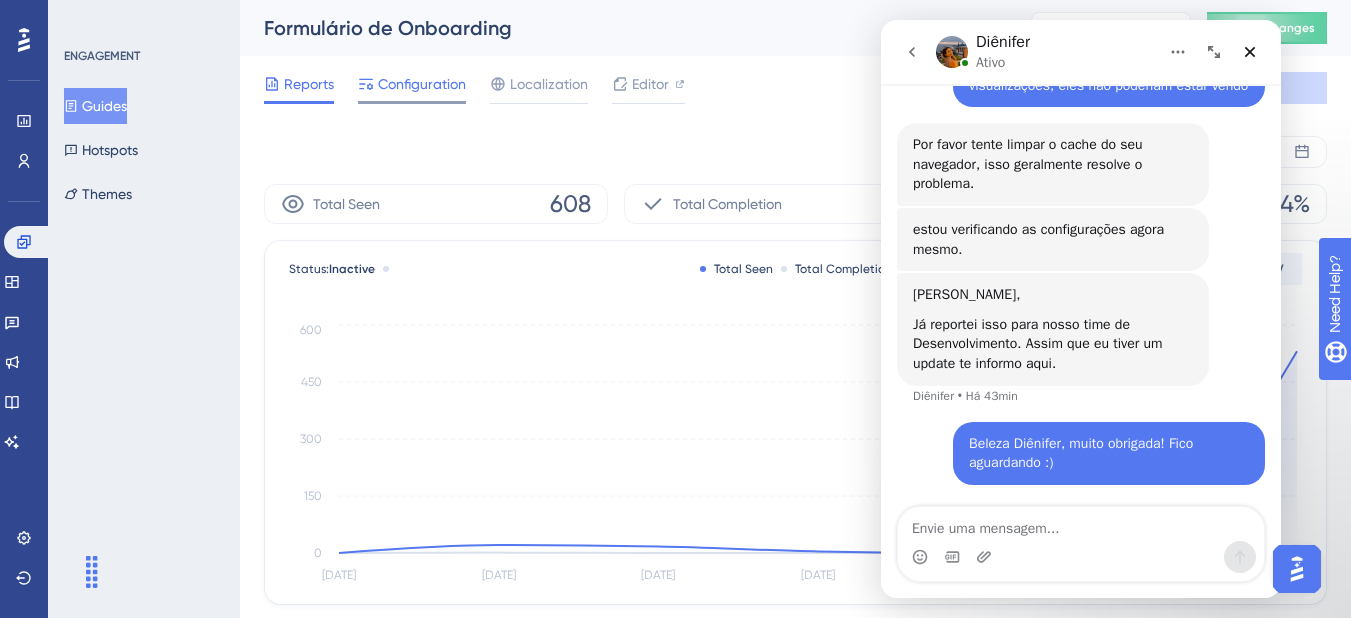 click on "Configuration" at bounding box center (422, 84) 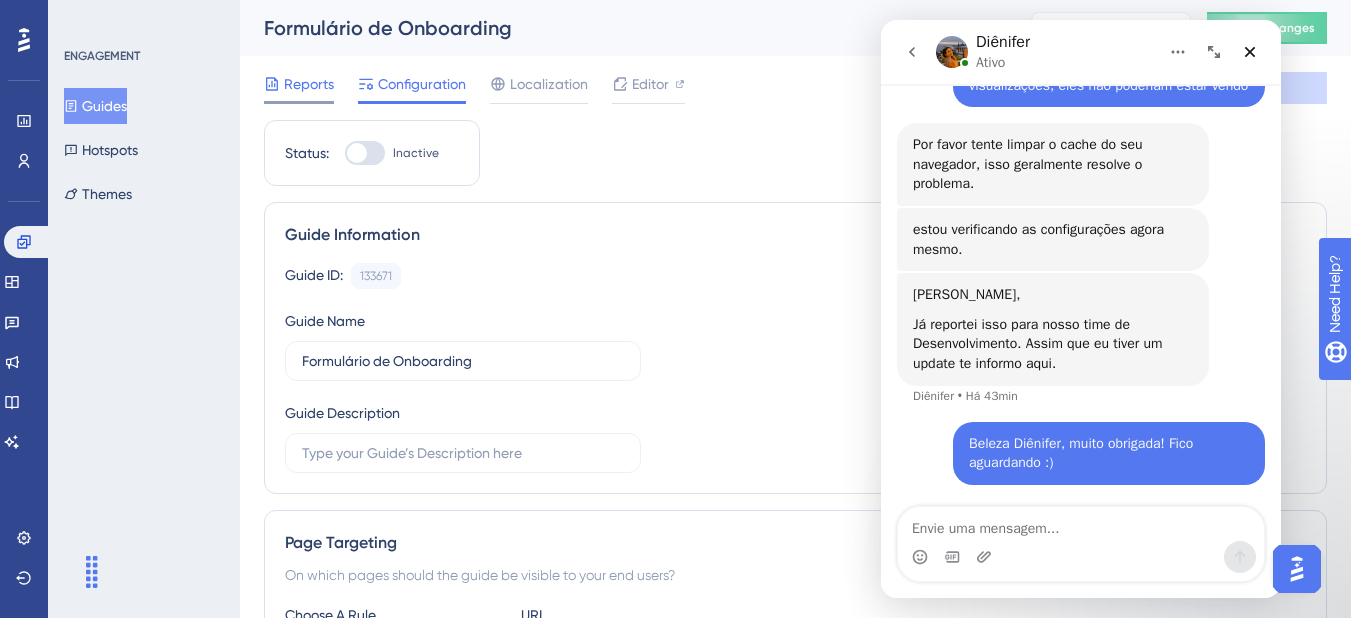 click on "Reports" at bounding box center (309, 84) 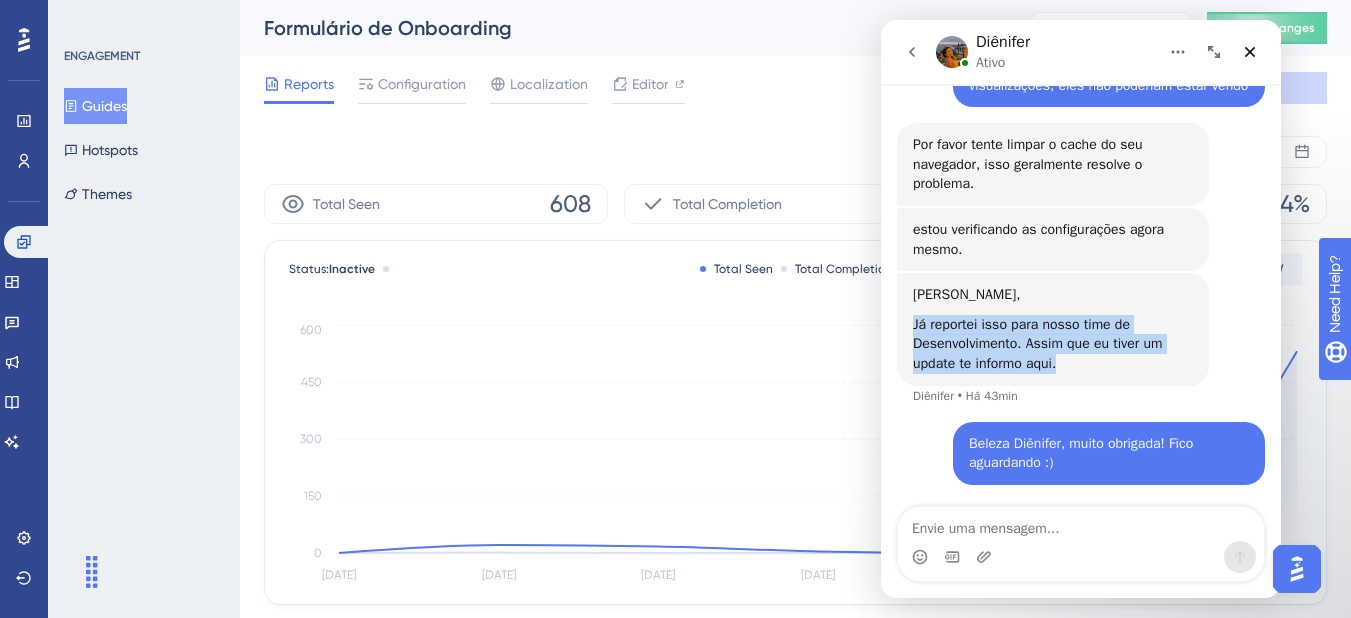 drag, startPoint x: 908, startPoint y: 324, endPoint x: 1082, endPoint y: 361, distance: 177.89041 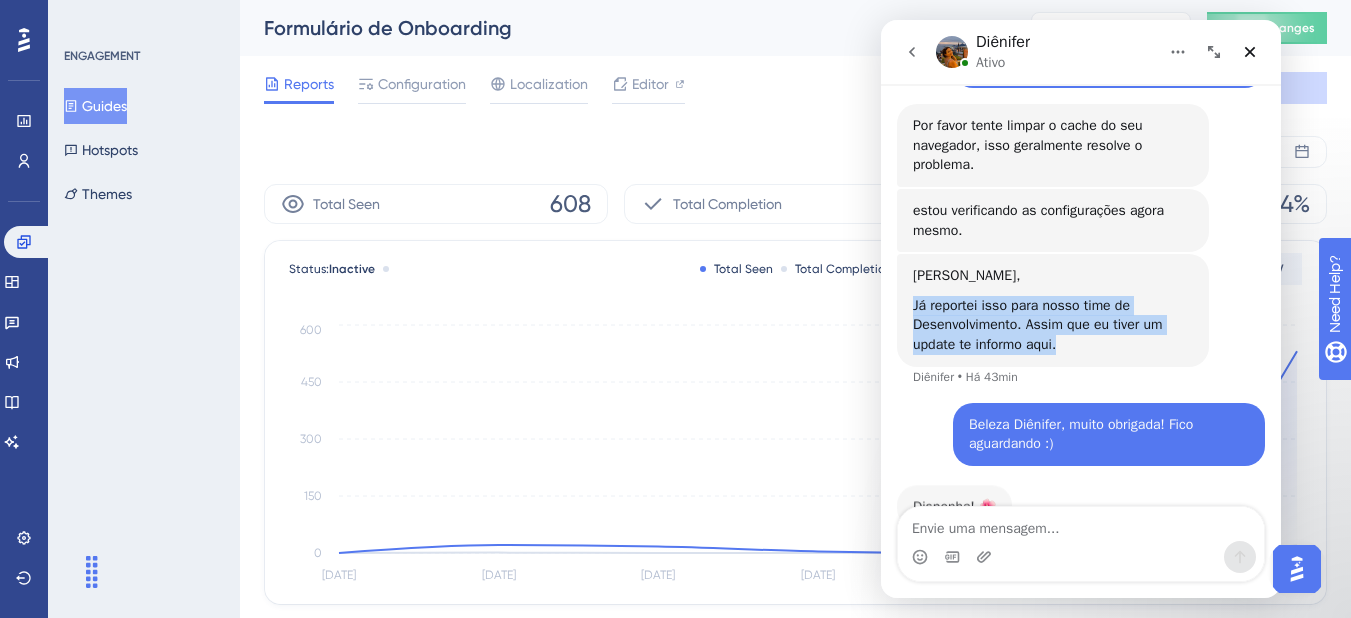 scroll, scrollTop: 1122, scrollLeft: 0, axis: vertical 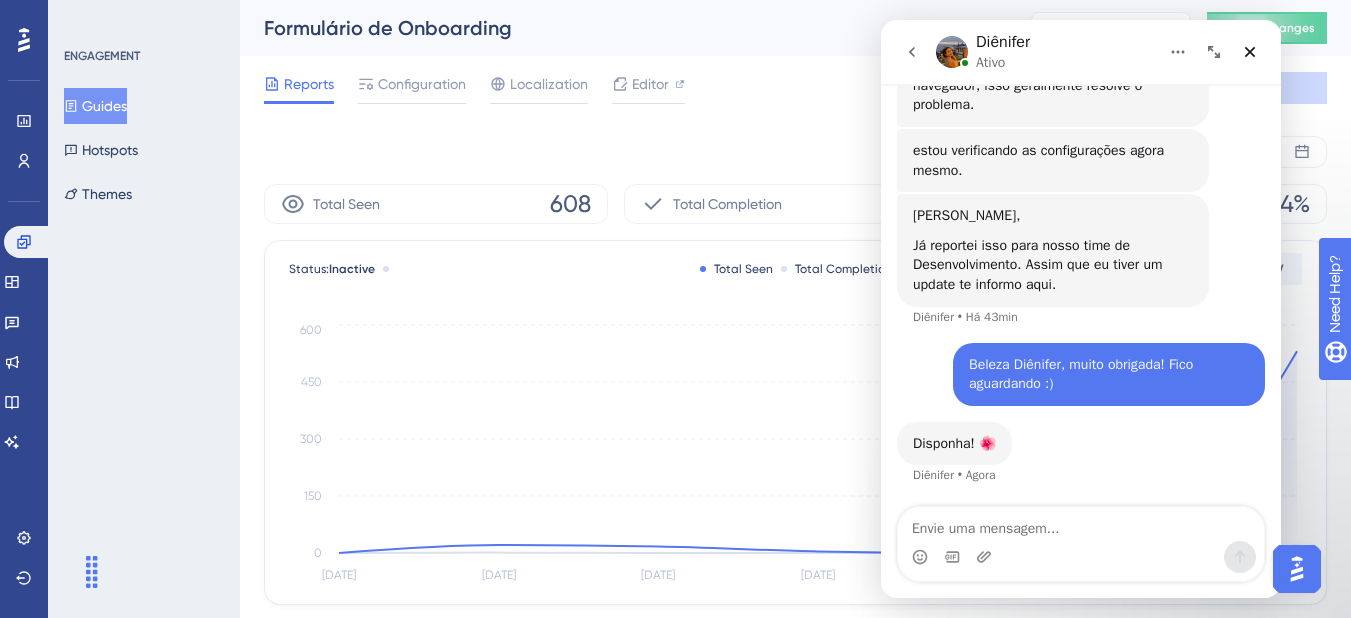 click on "Beleza Diênifer, muito obrigada! Fico aguardando :)" at bounding box center (1109, 374) 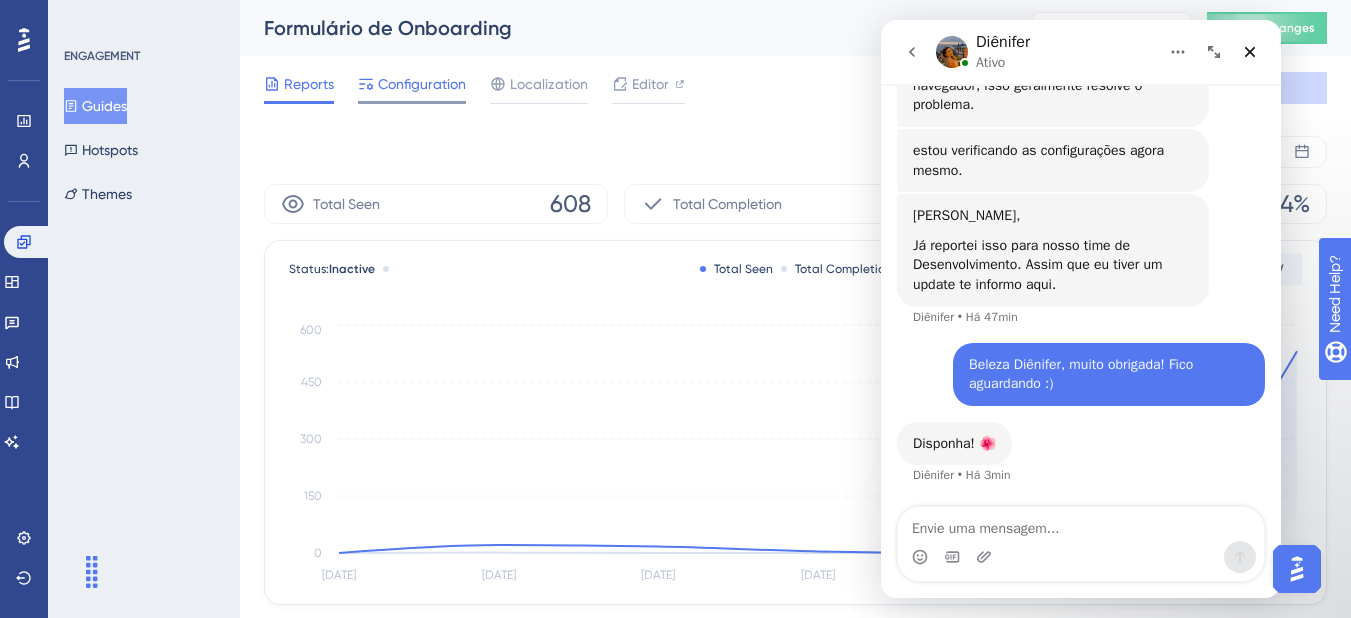 click 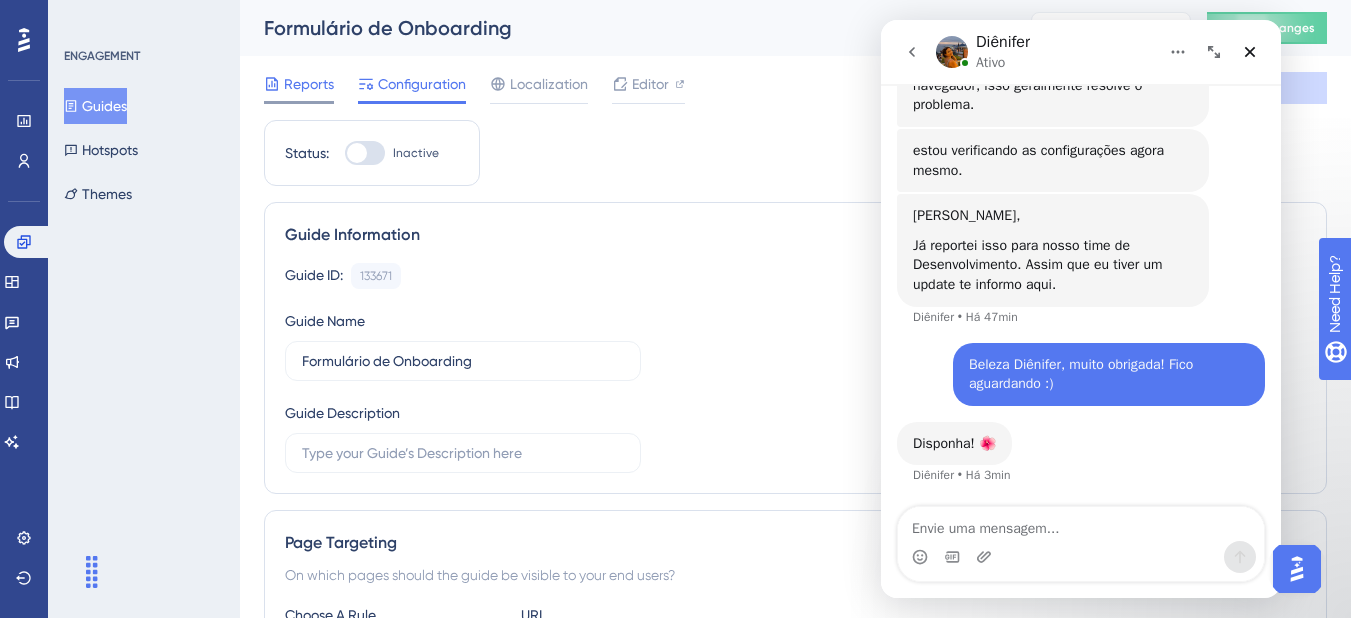 click on "Reports" at bounding box center (309, 84) 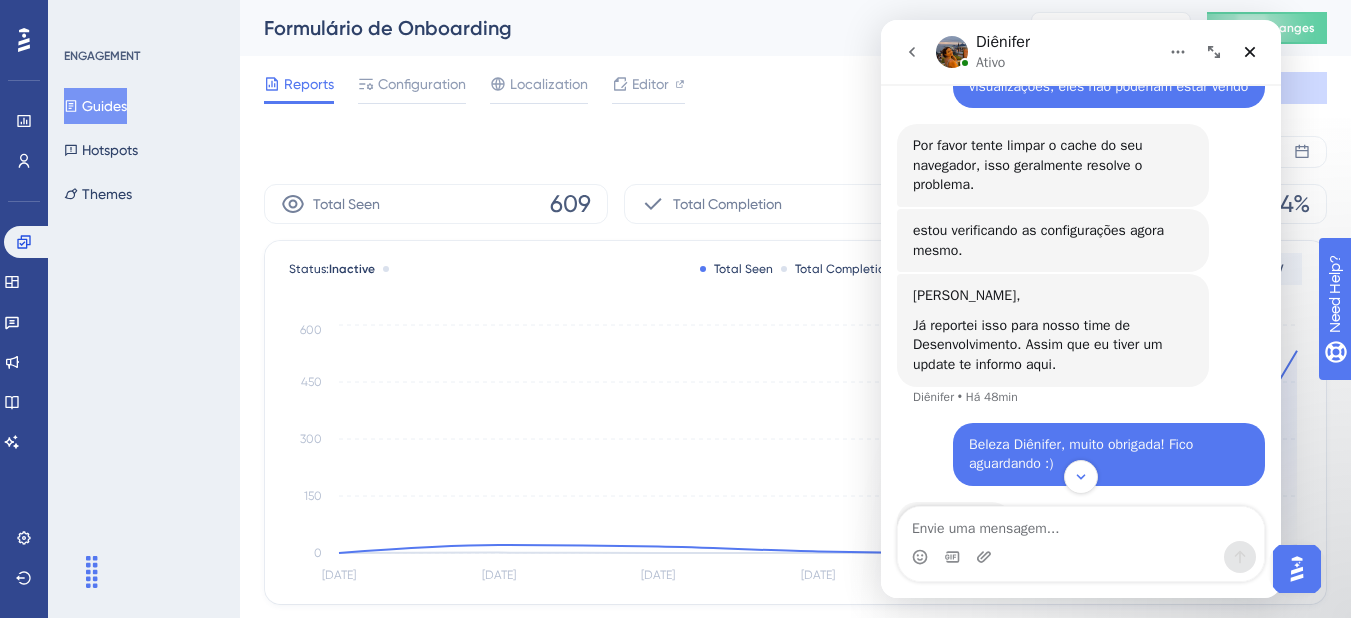 scroll, scrollTop: 822, scrollLeft: 0, axis: vertical 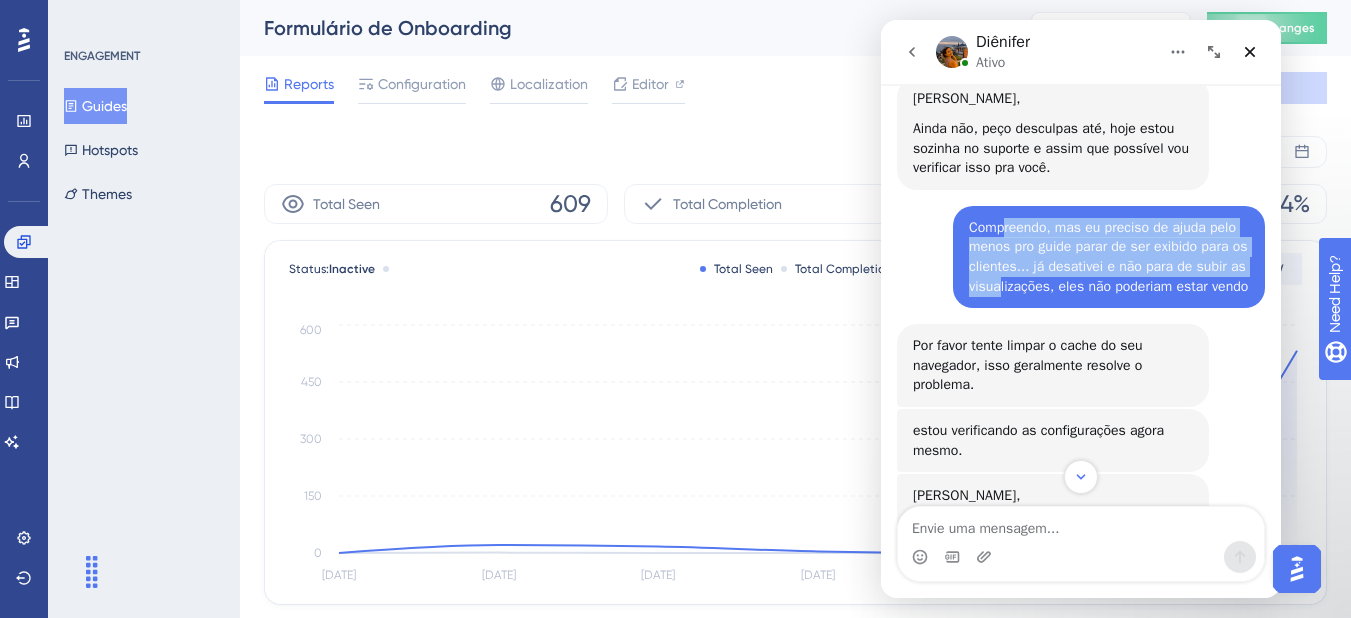 drag, startPoint x: 998, startPoint y: 222, endPoint x: 1004, endPoint y: 283, distance: 61.294373 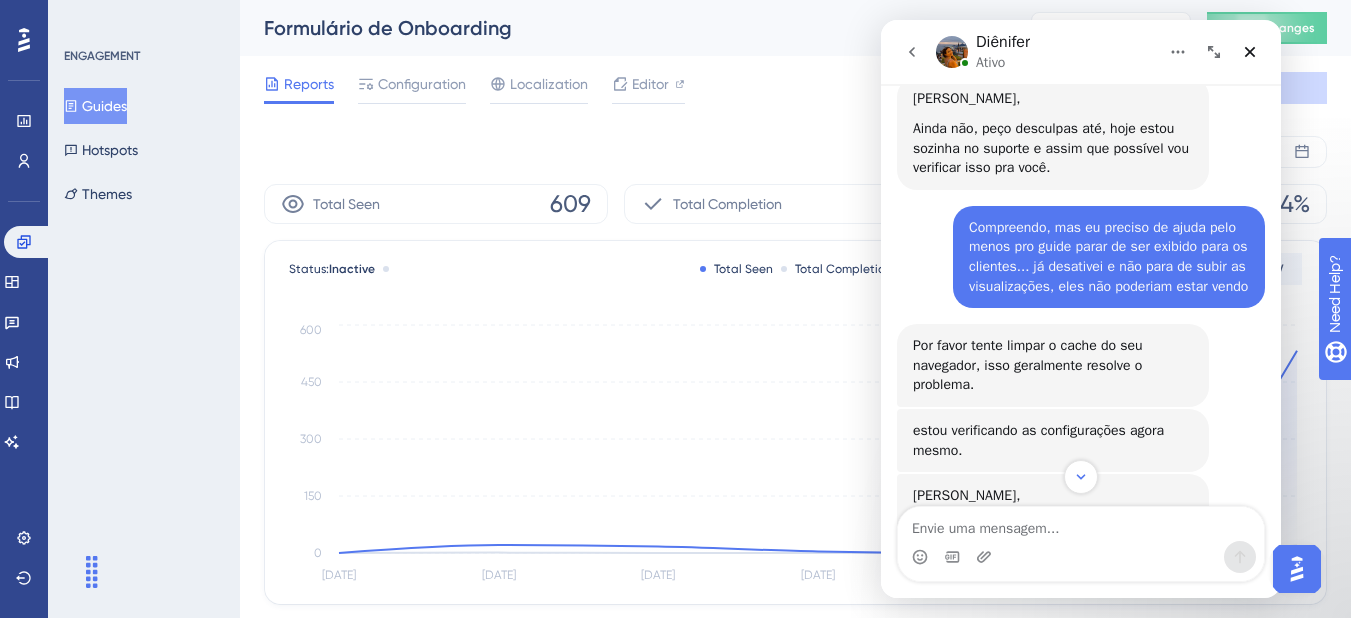scroll, scrollTop: 1122, scrollLeft: 0, axis: vertical 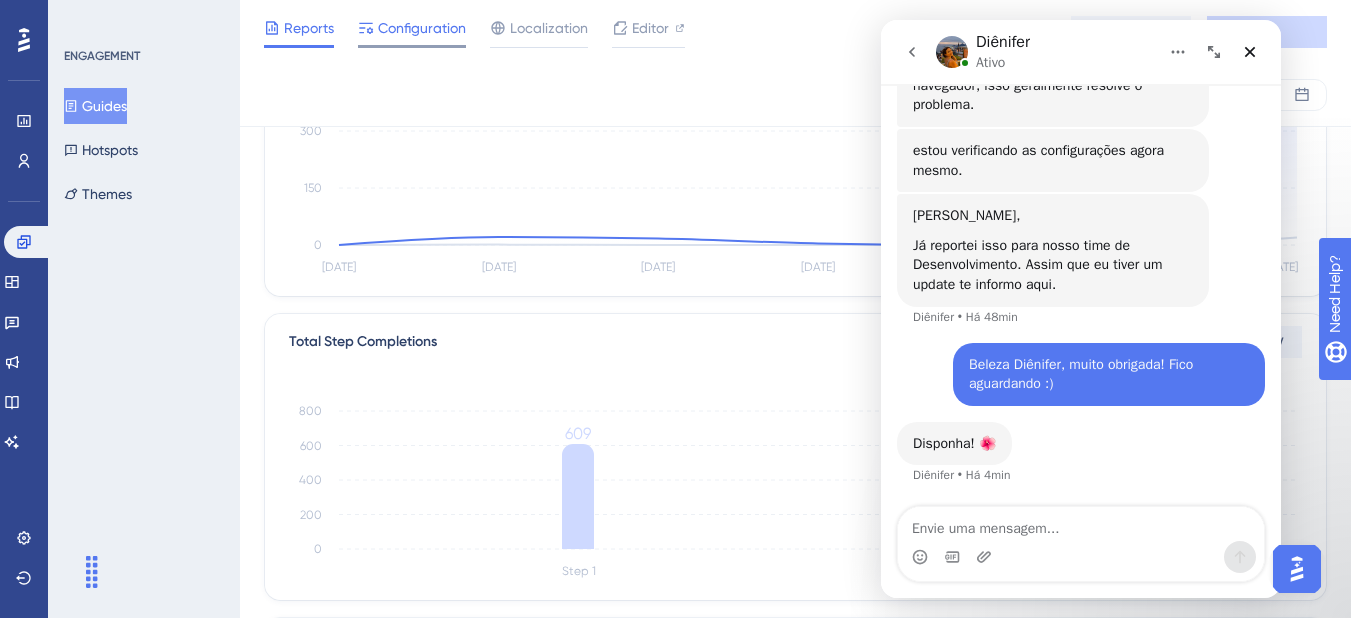 click on "Configuration" at bounding box center [422, 28] 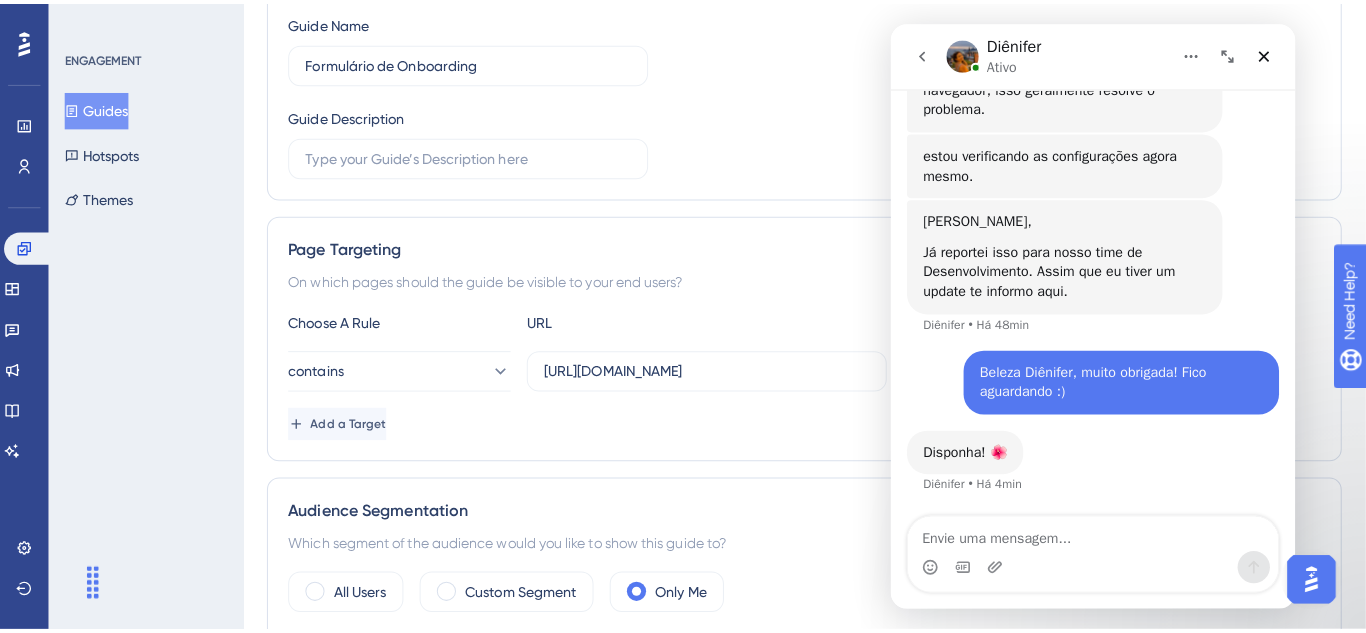 scroll, scrollTop: 0, scrollLeft: 0, axis: both 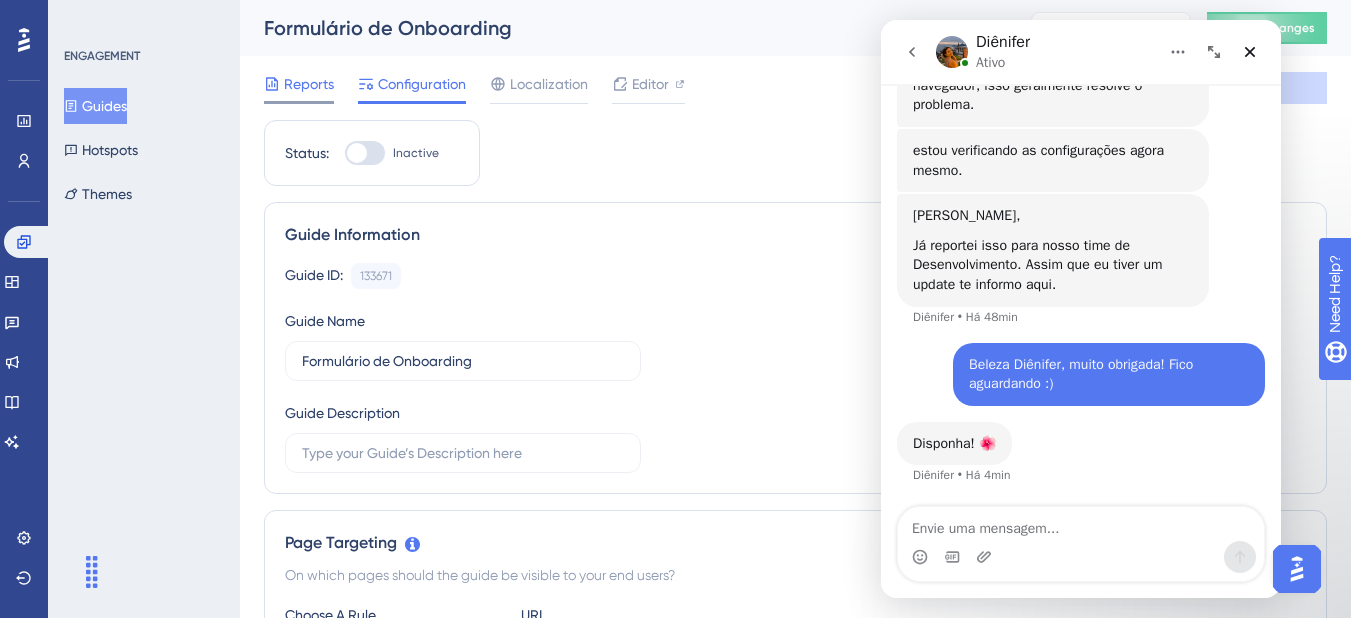 click on "Reports" at bounding box center [309, 84] 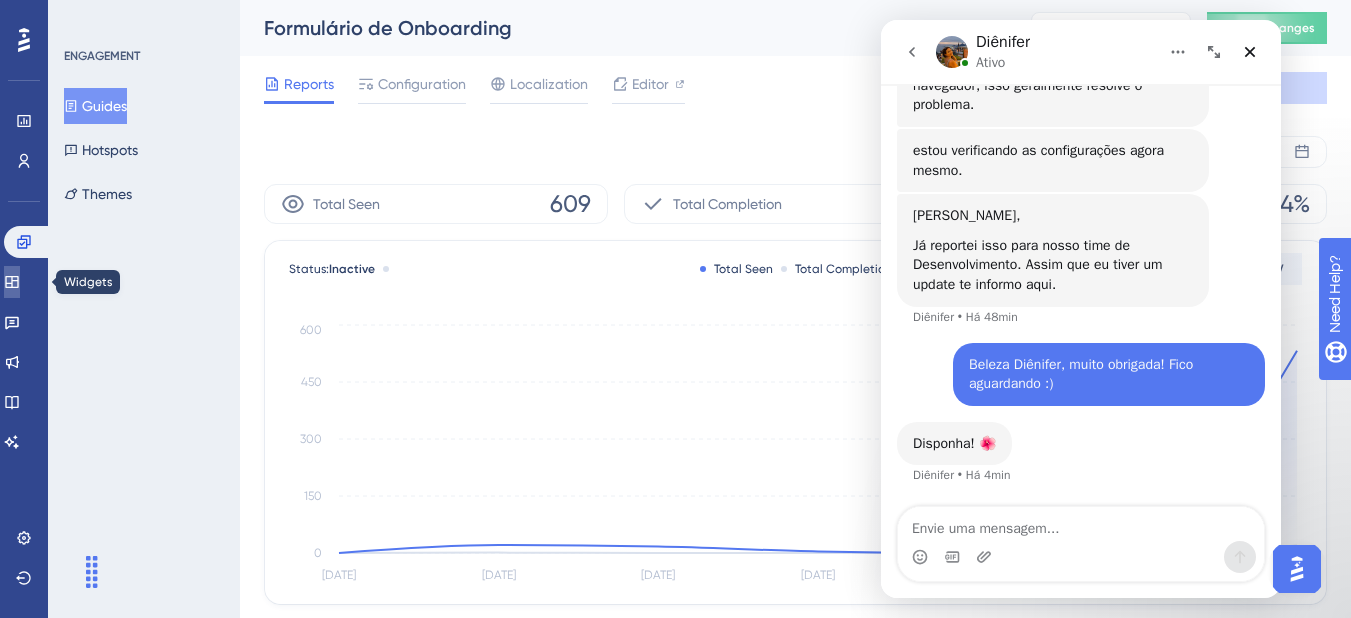 click 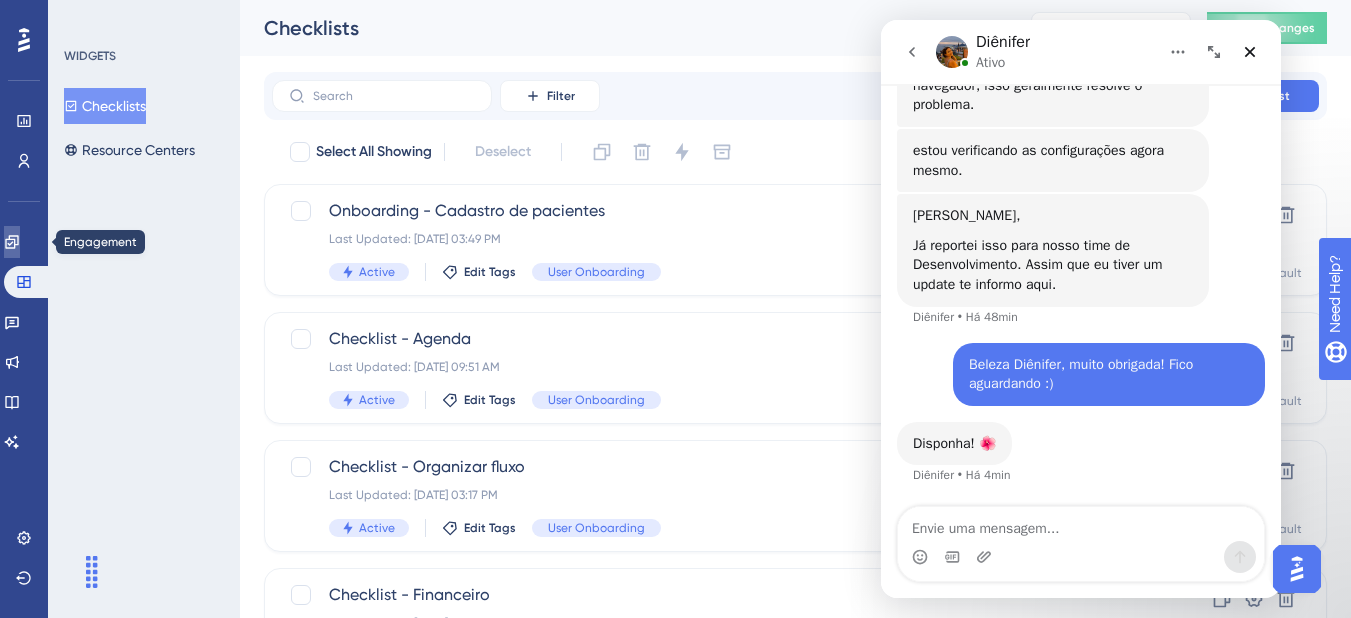 click at bounding box center [12, 242] 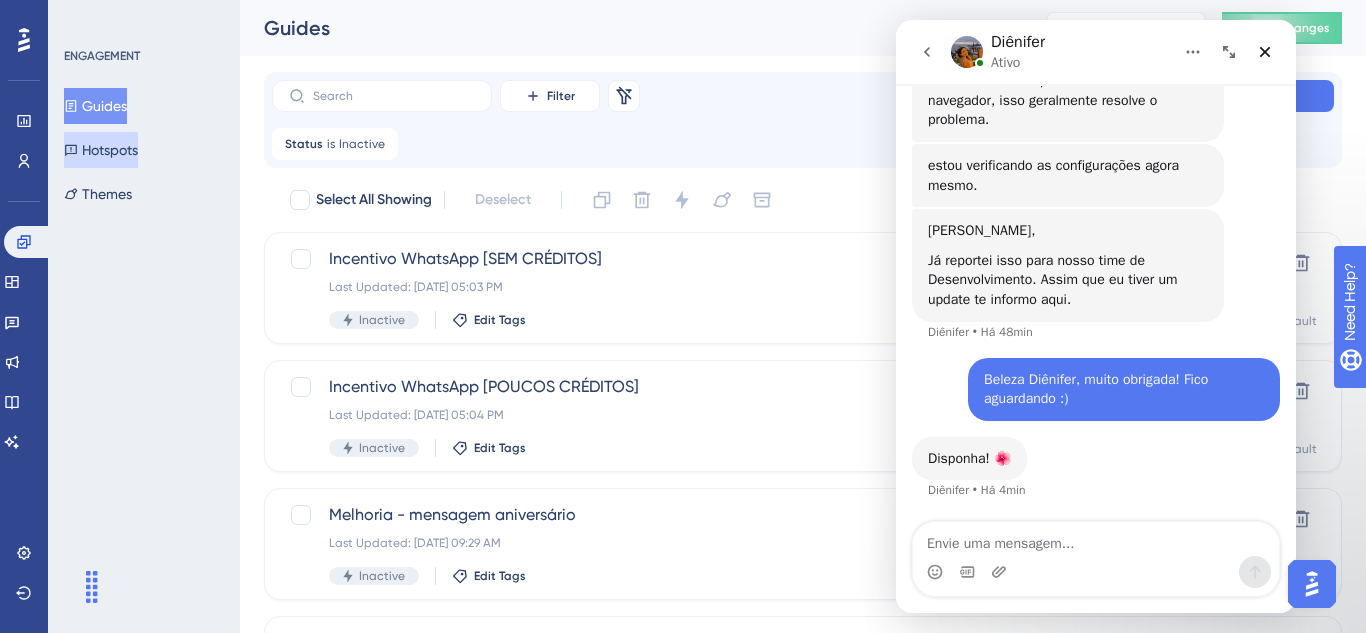 click on "Hotspots" at bounding box center [101, 150] 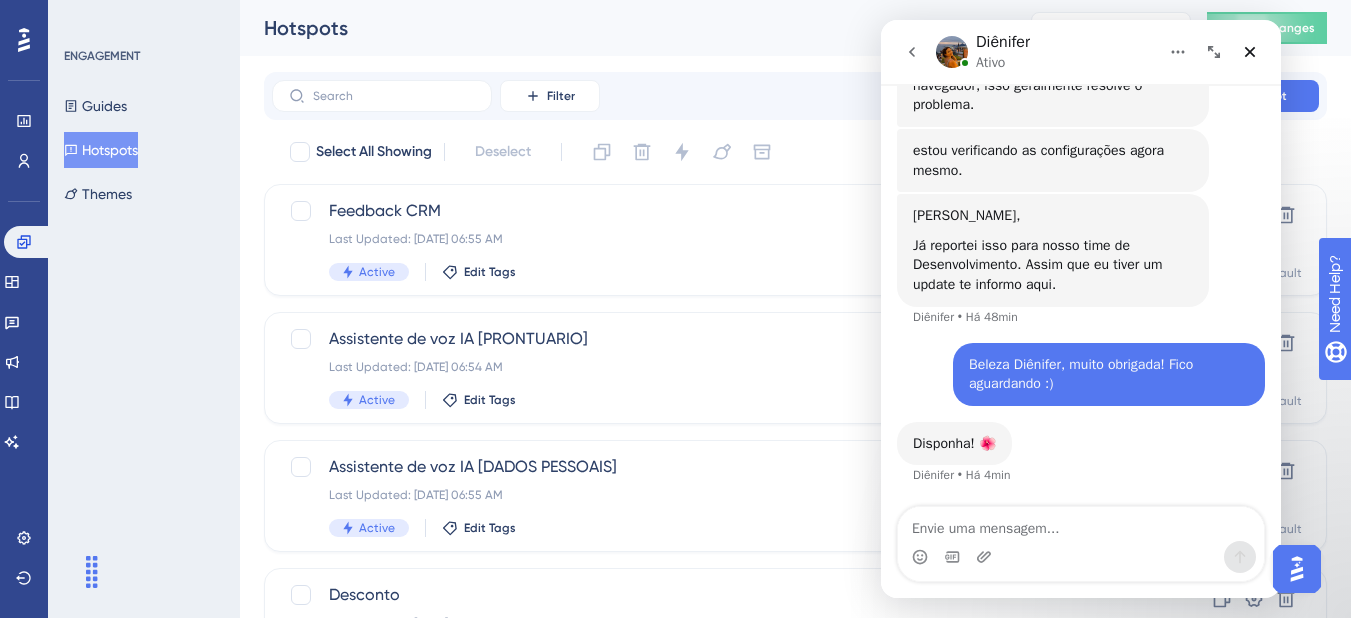 scroll, scrollTop: 1122, scrollLeft: 0, axis: vertical 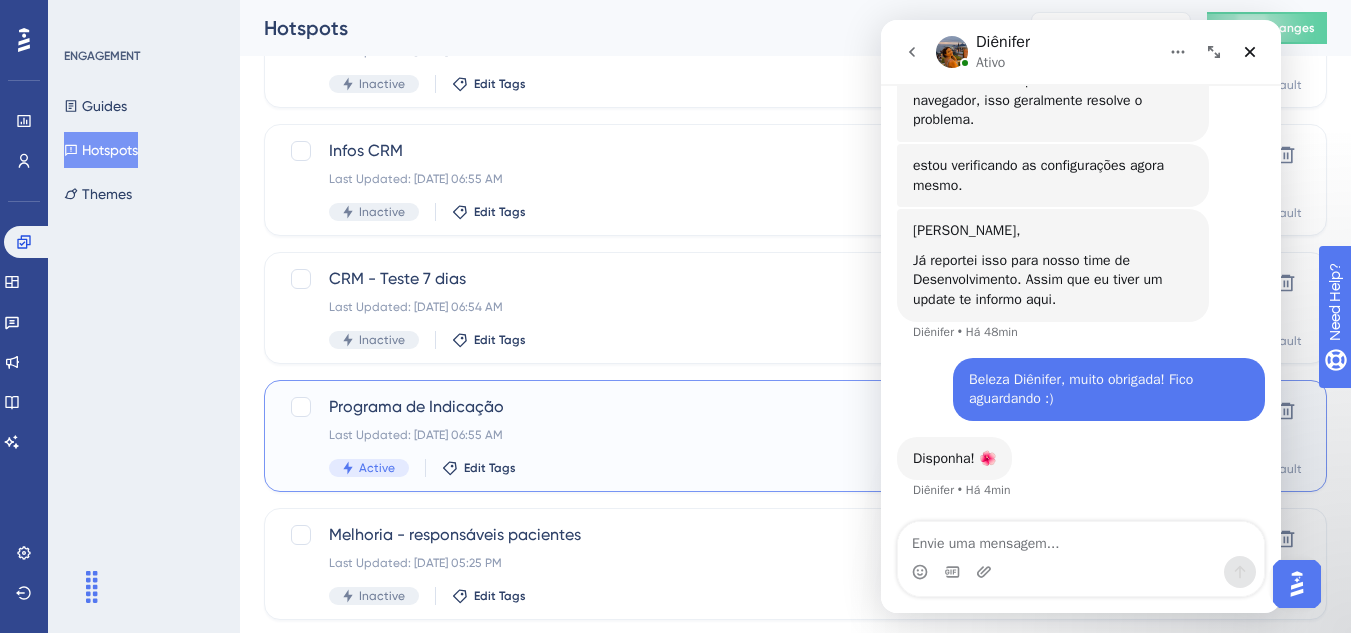 click on "Programa de Indicação Last Updated: [DATE] 06:55 AM Active Edit Tags" at bounding box center [715, 436] 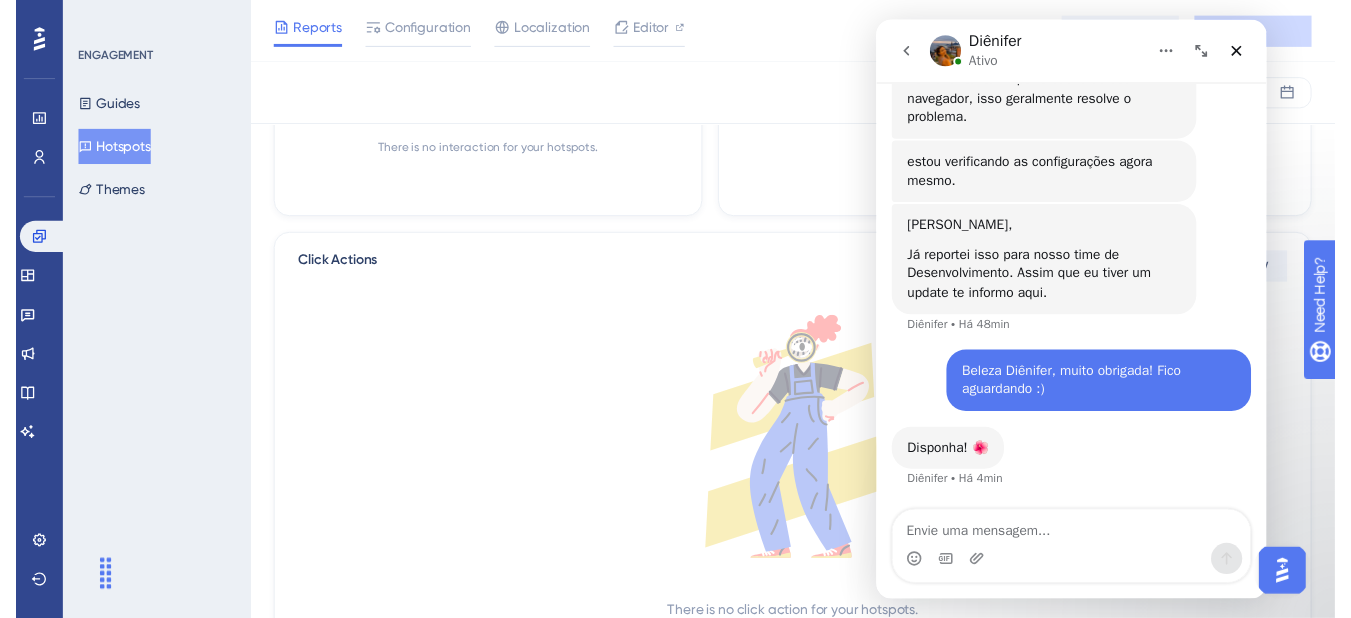 scroll, scrollTop: 0, scrollLeft: 0, axis: both 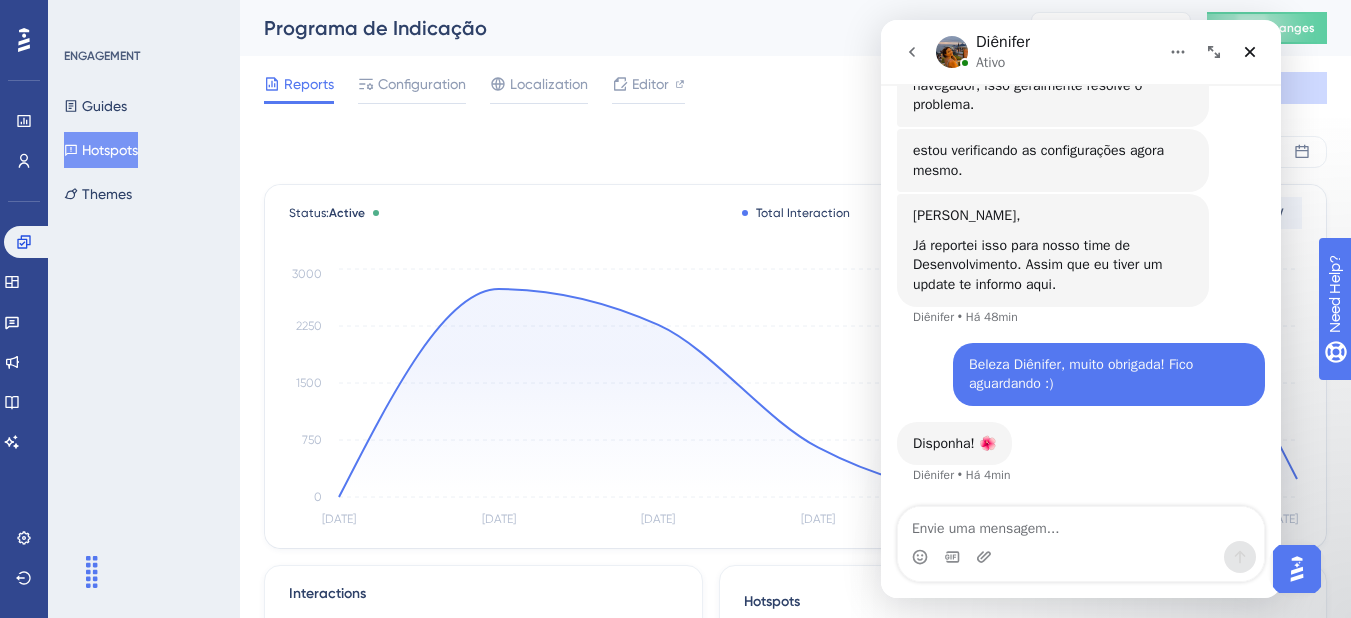 click on "Reports Configuration Localization Editor Cancel Save" at bounding box center (795, 88) 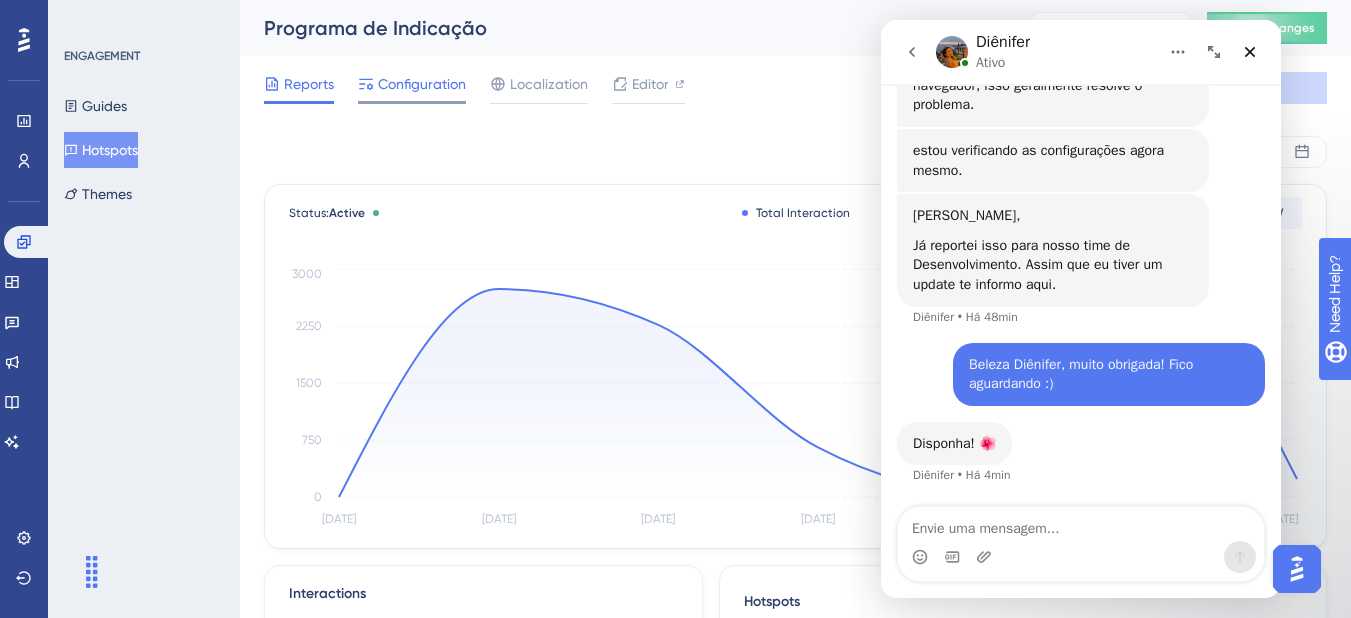 click on "Configuration" at bounding box center [422, 84] 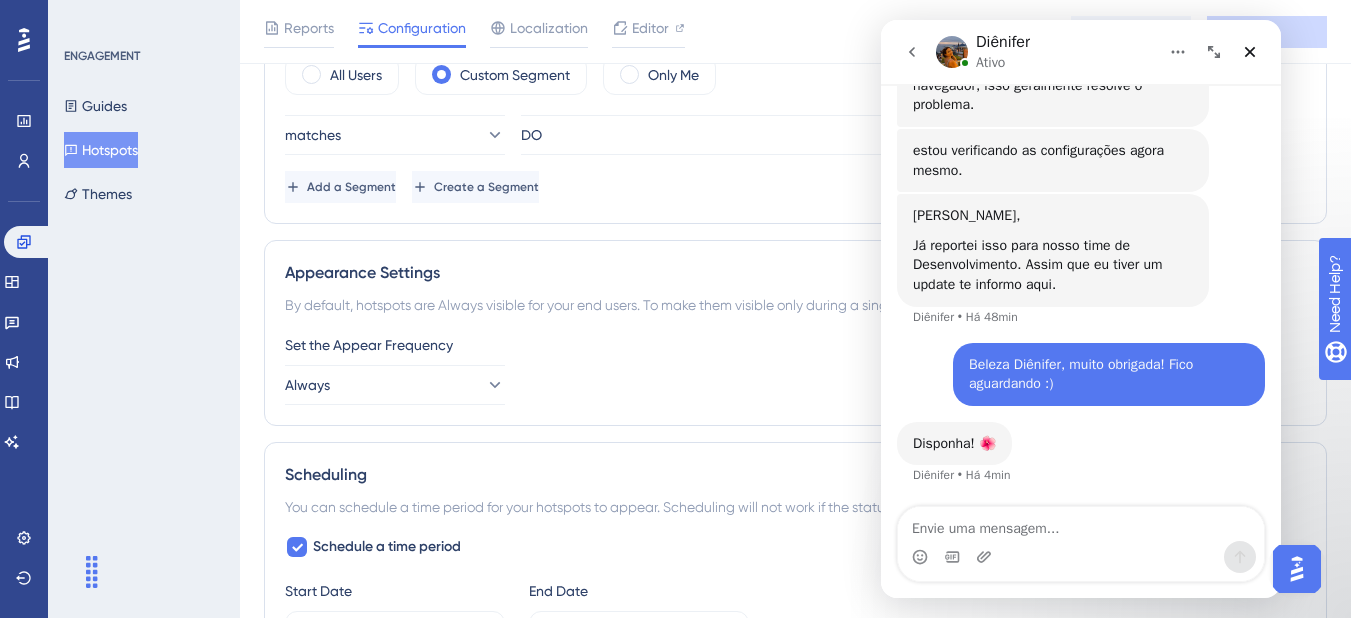scroll, scrollTop: 1100, scrollLeft: 0, axis: vertical 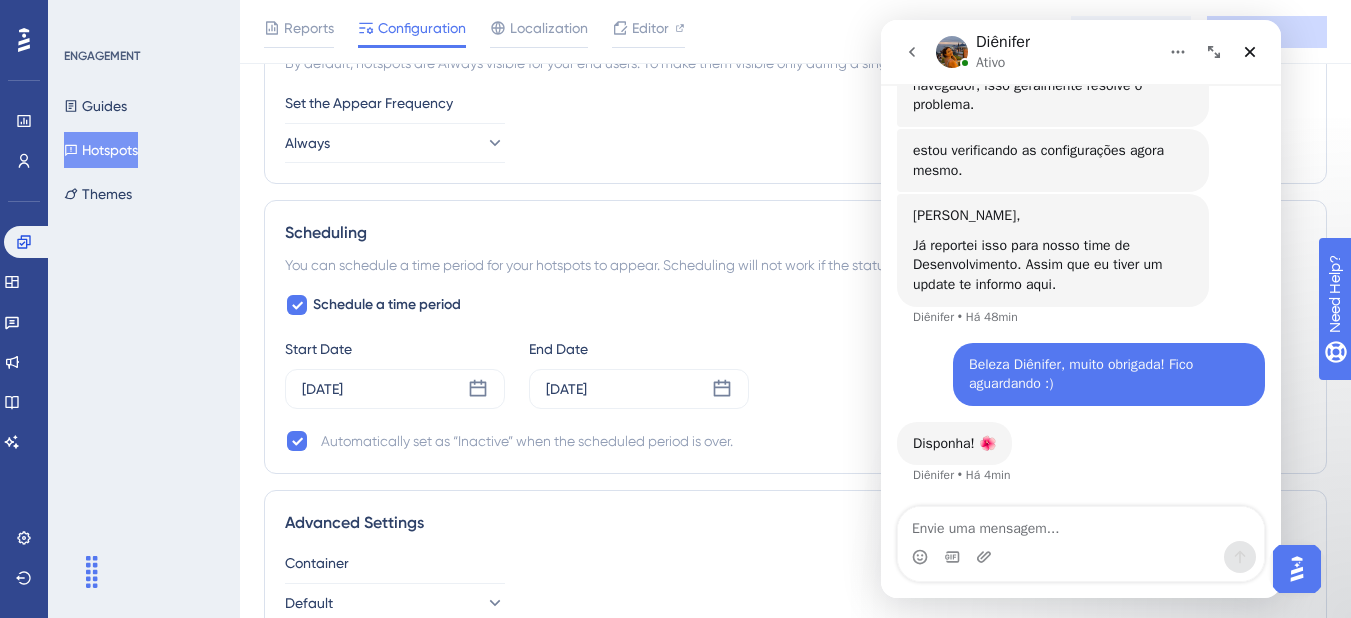 click on "Hotspots" at bounding box center [101, 150] 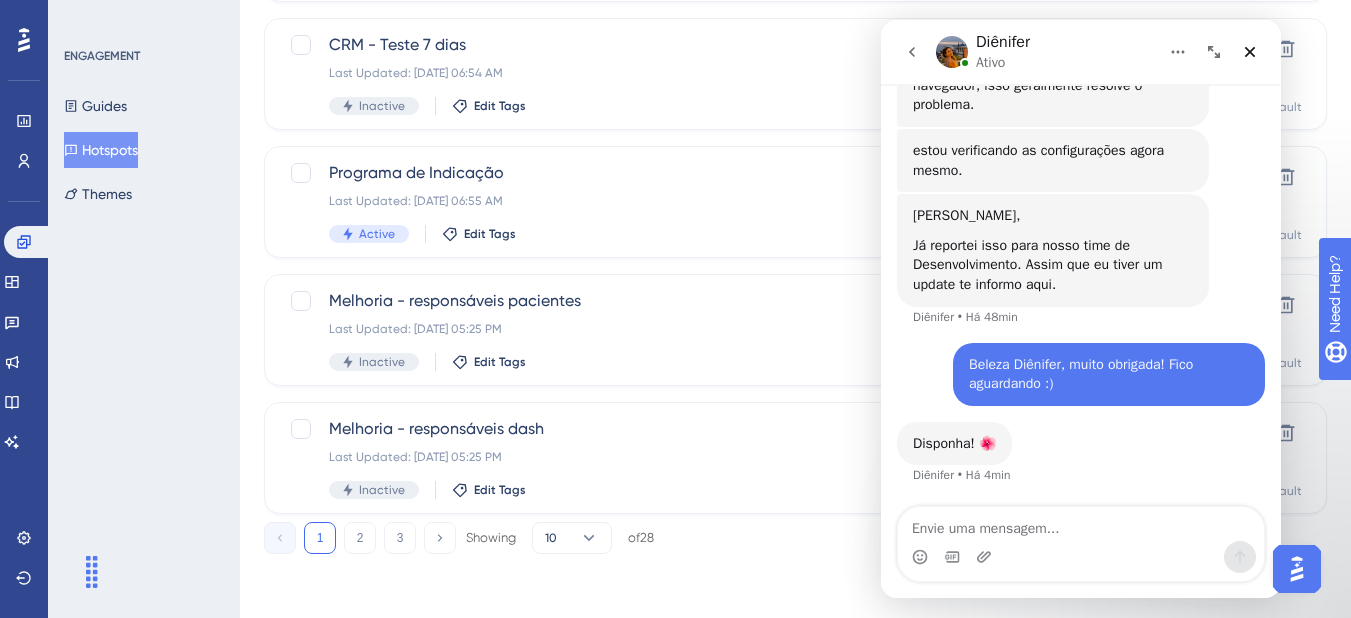 scroll, scrollTop: 1122, scrollLeft: 0, axis: vertical 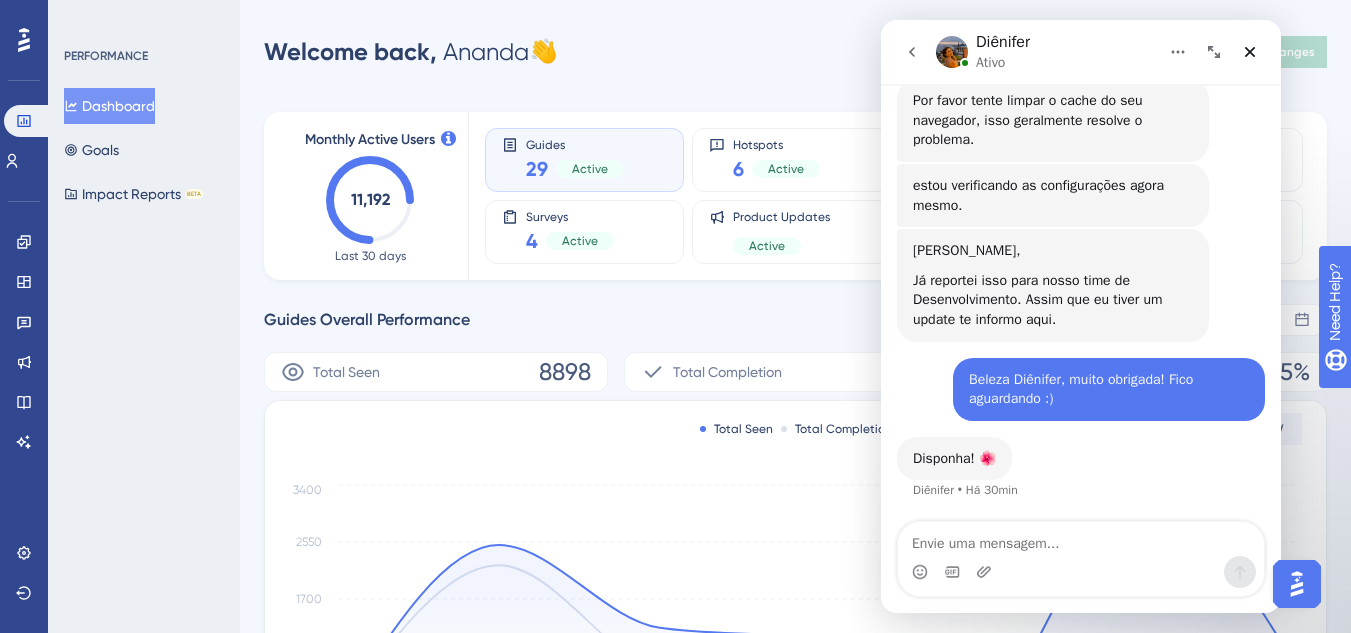 click on "Engagement Widgets Feedback Product Updates Knowledge Base AI Assistant" at bounding box center (24, 342) 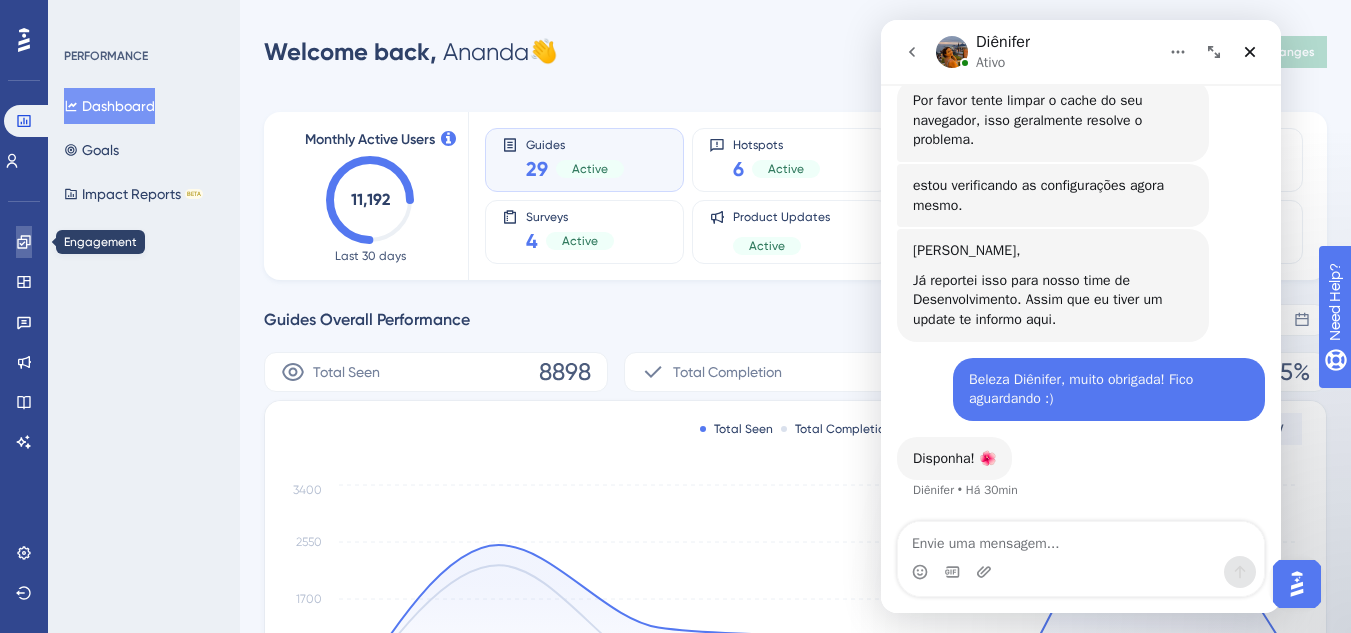 click 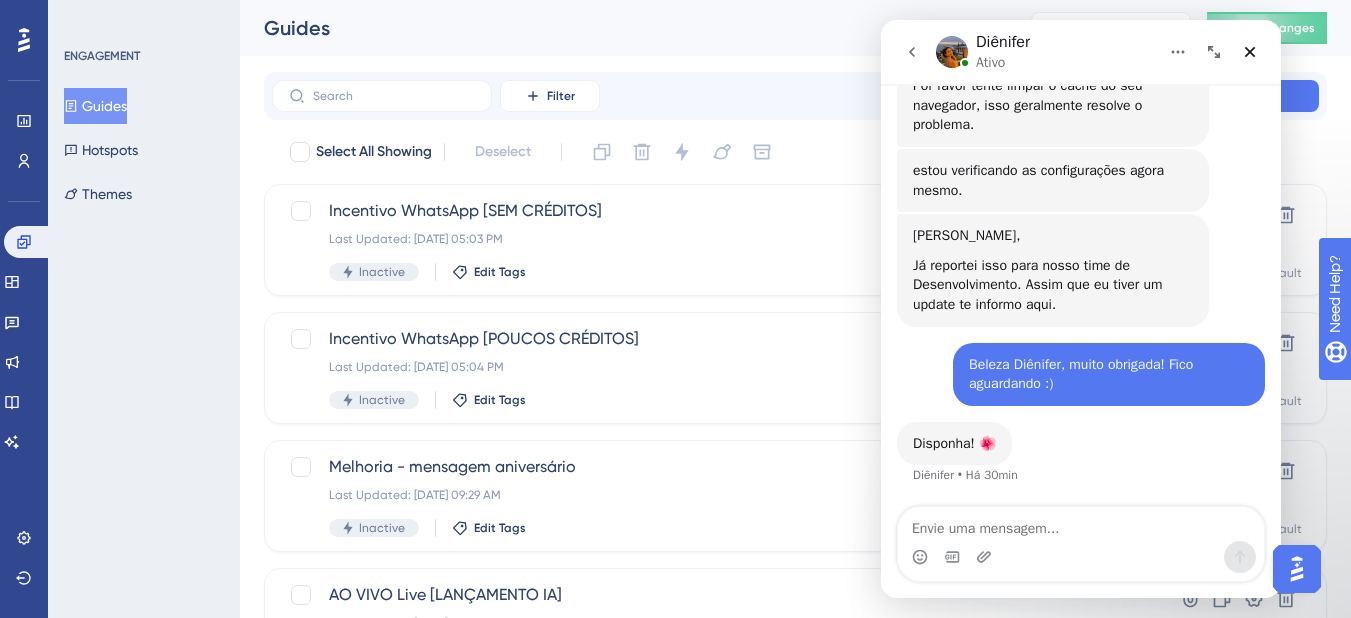 scroll, scrollTop: 1102, scrollLeft: 0, axis: vertical 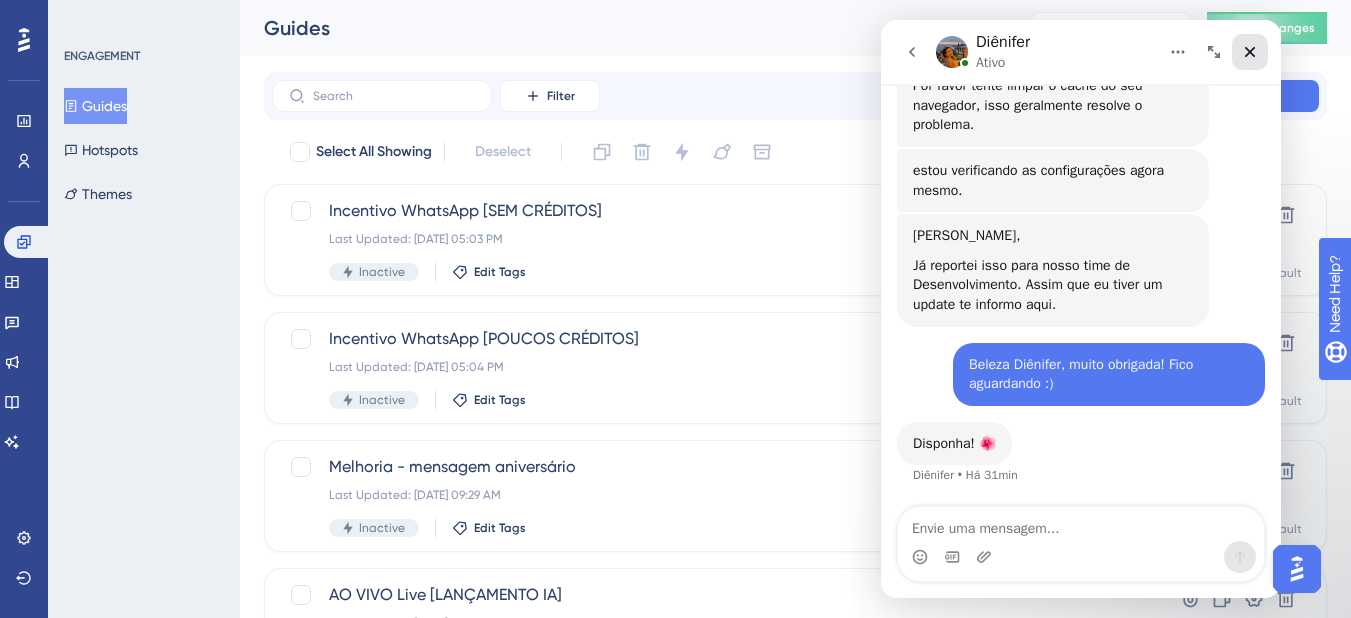 click 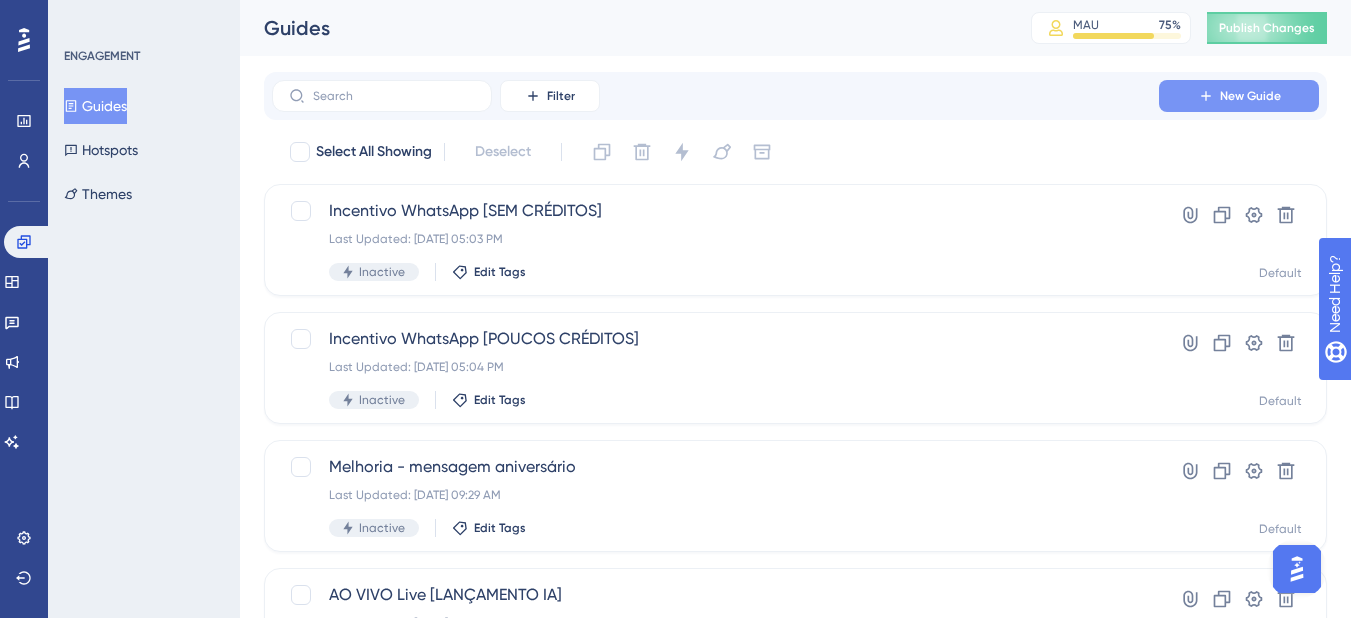 scroll, scrollTop: 0, scrollLeft: 0, axis: both 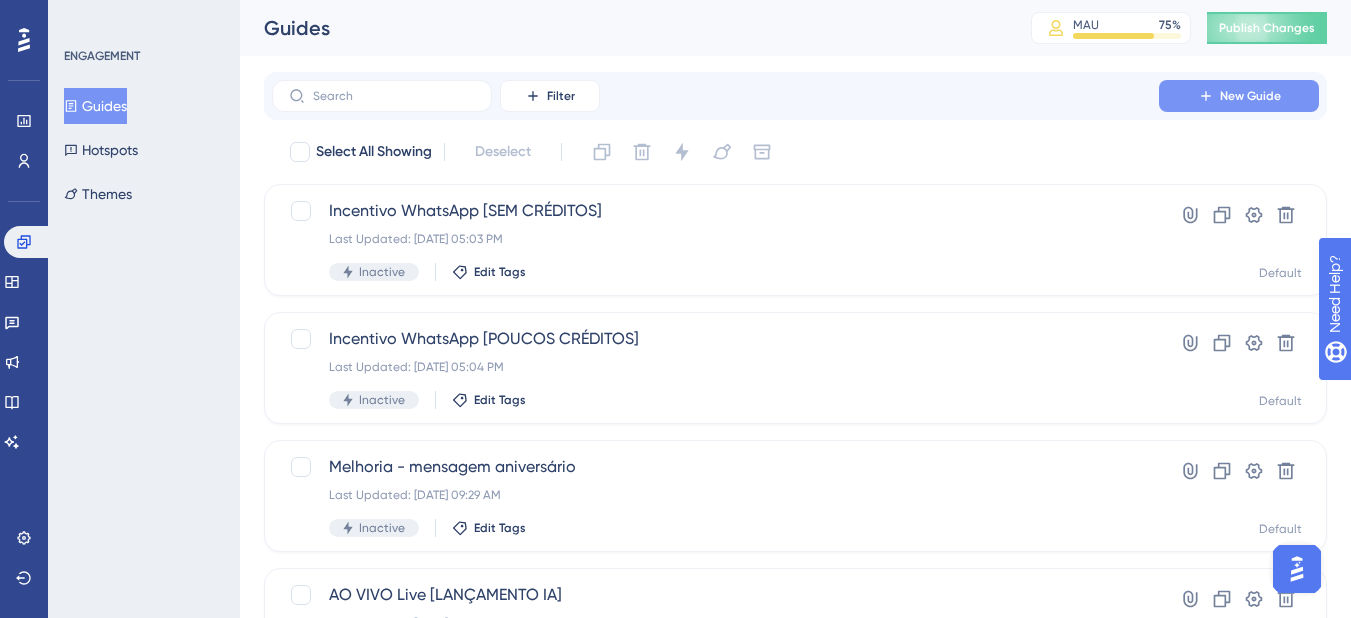 click on "New Guide" at bounding box center [1239, 96] 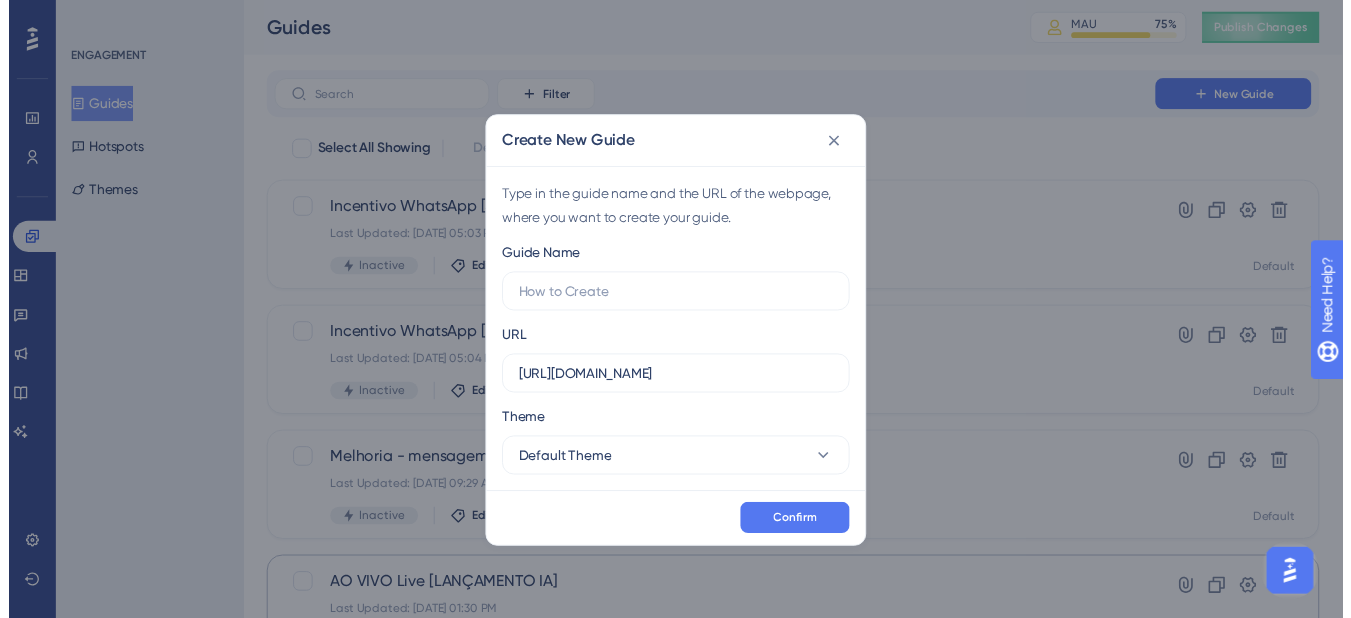 scroll, scrollTop: 1087, scrollLeft: 0, axis: vertical 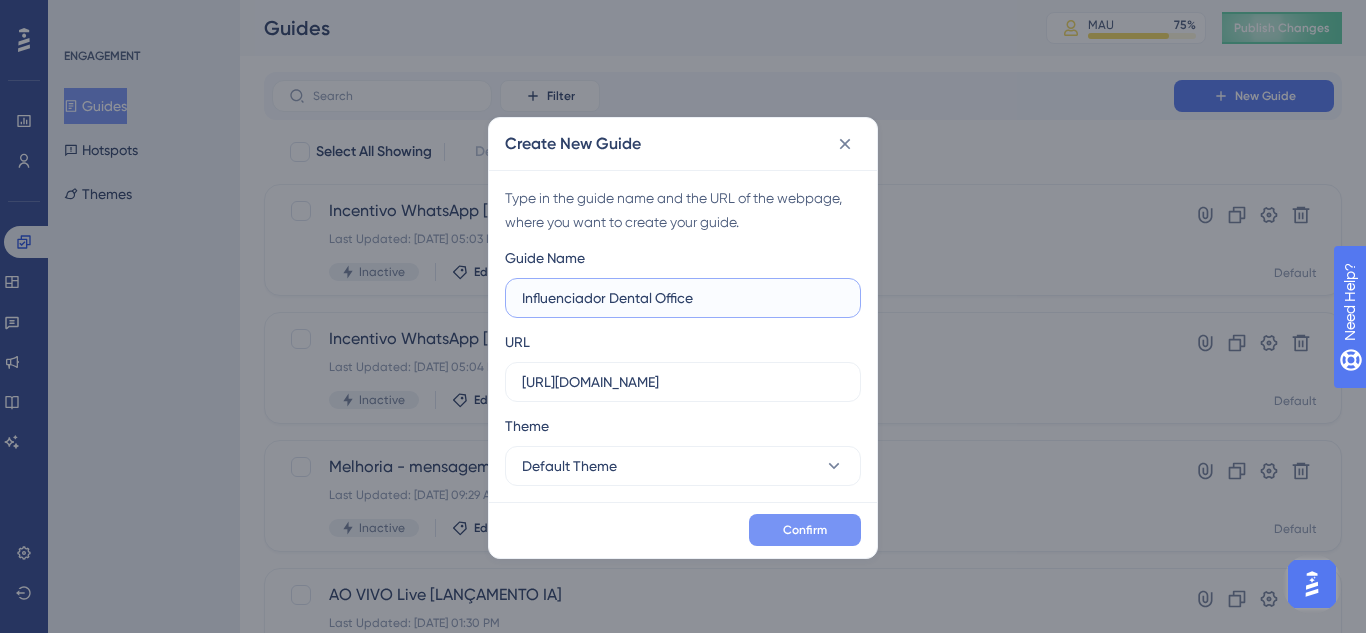 type on "Influenciador Dental Office" 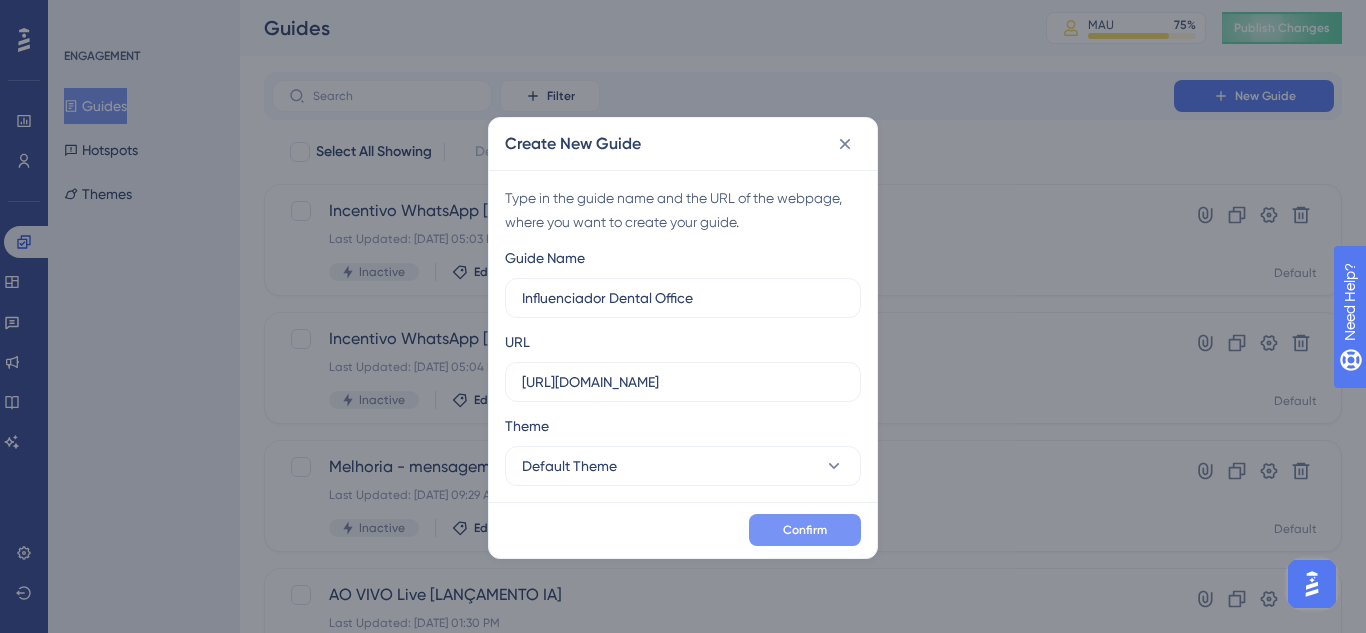 click on "Confirm" at bounding box center [805, 530] 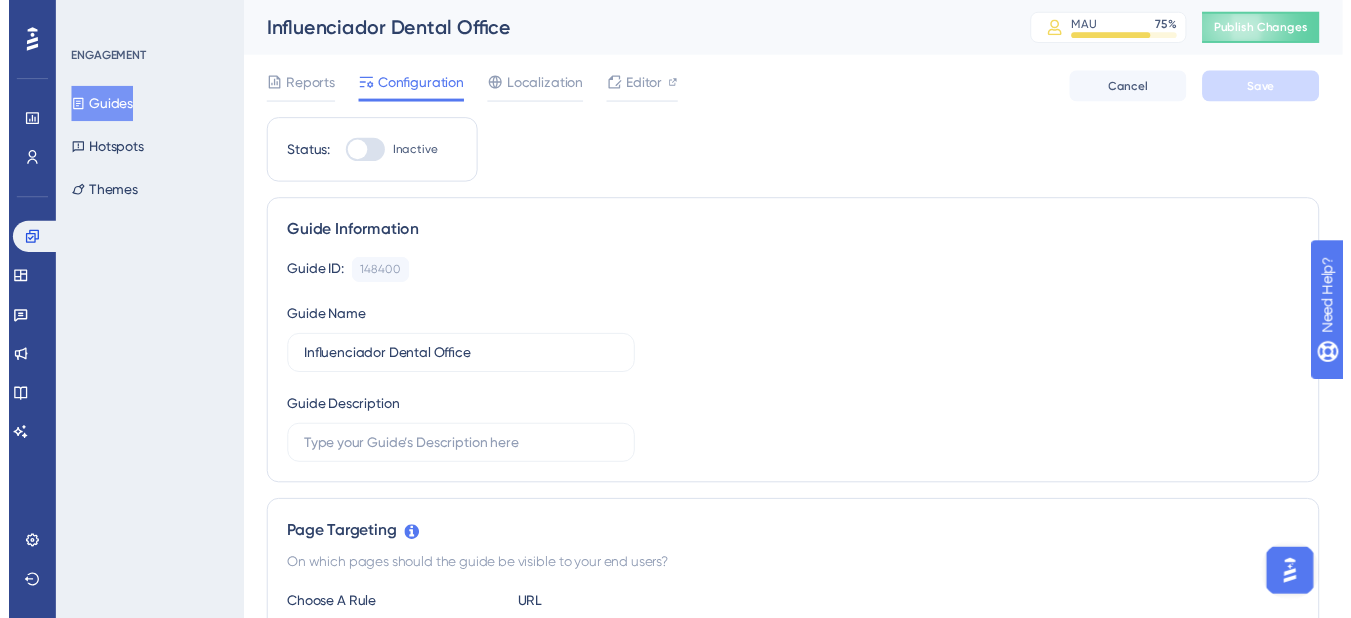 scroll, scrollTop: 1102, scrollLeft: 0, axis: vertical 